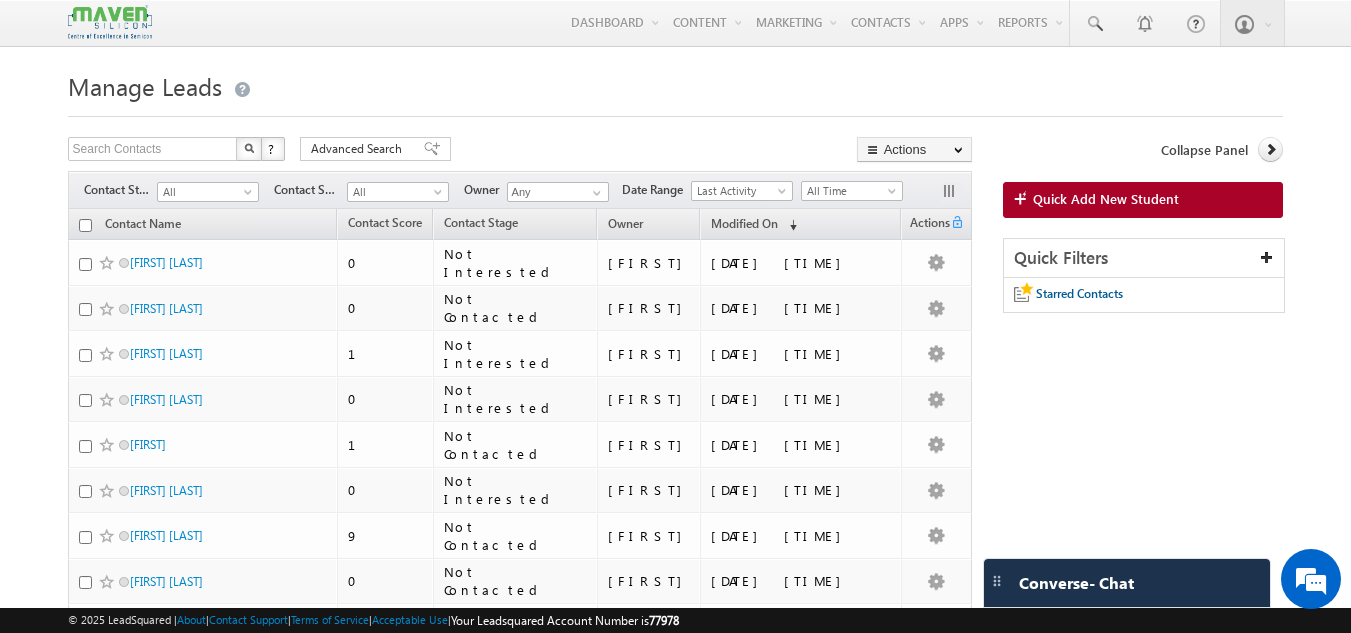 scroll, scrollTop: 87, scrollLeft: 0, axis: vertical 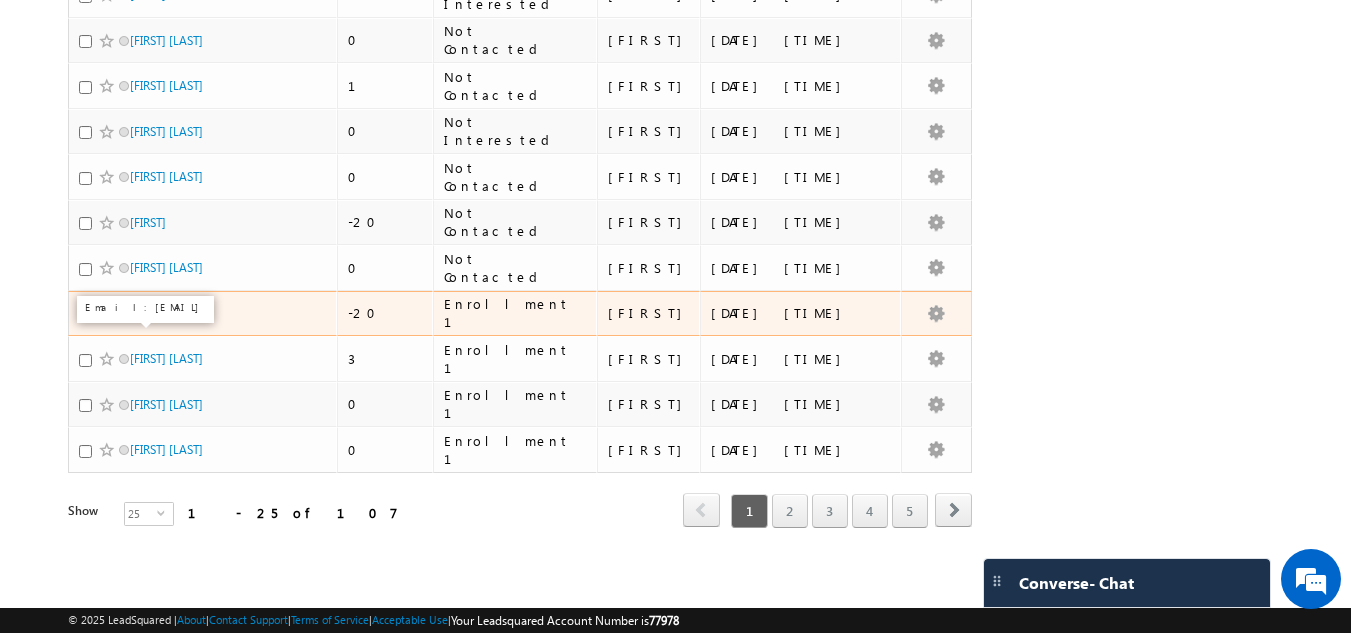 click on "[FIRST] [LAST]" at bounding box center (166, 313) 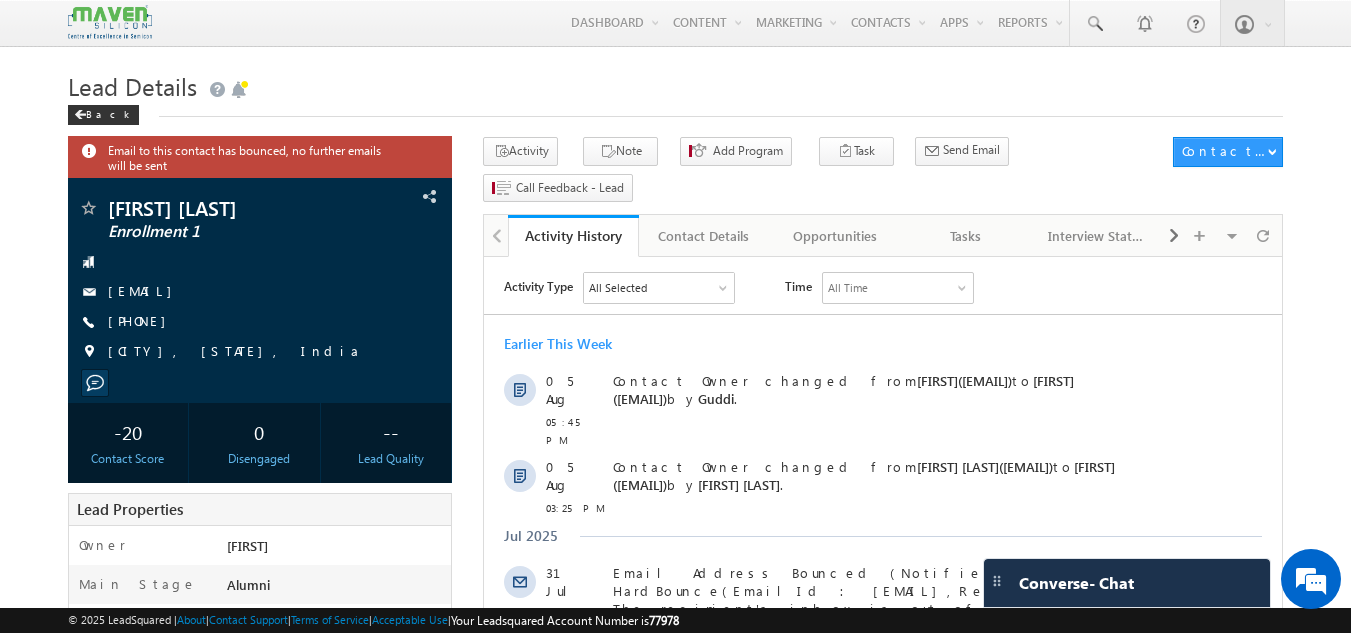 scroll, scrollTop: 0, scrollLeft: 0, axis: both 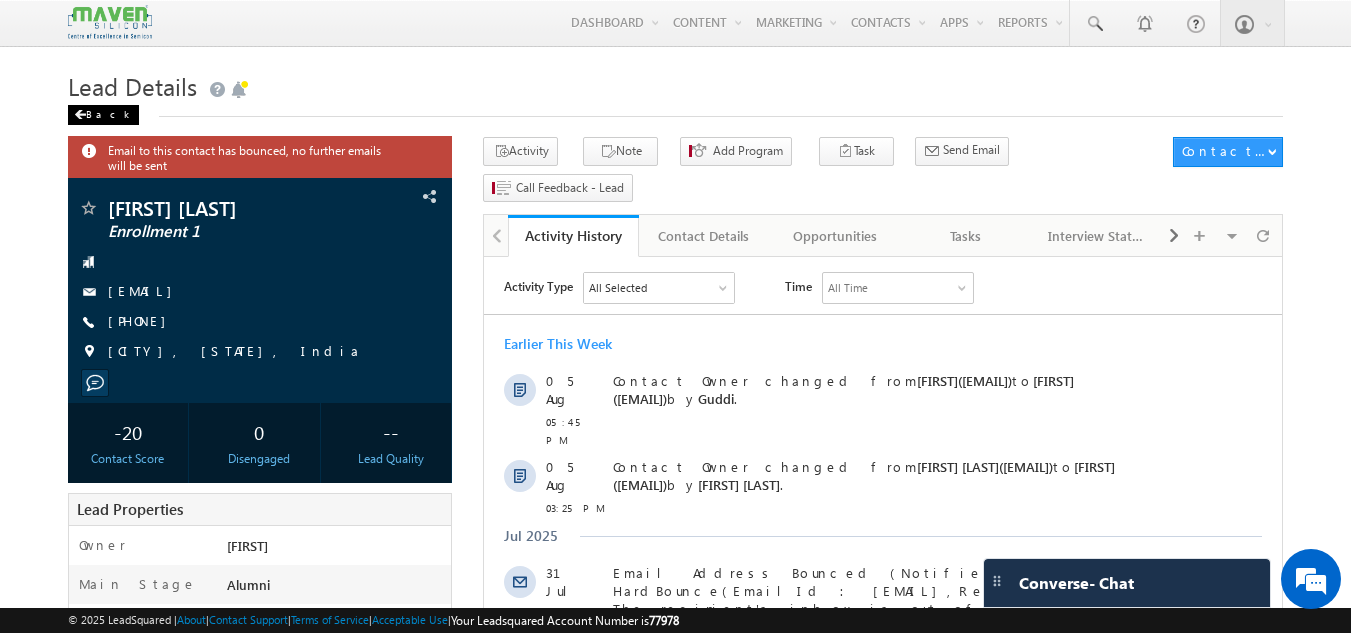 click at bounding box center [80, 115] 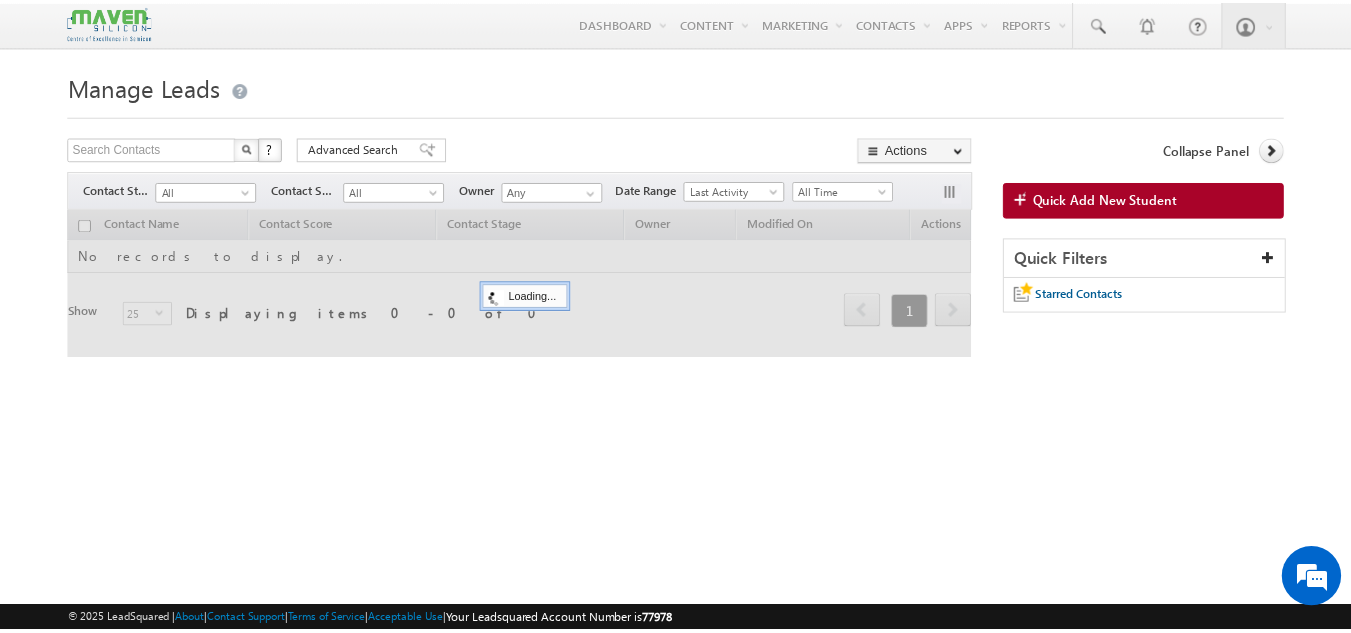 scroll, scrollTop: 0, scrollLeft: 0, axis: both 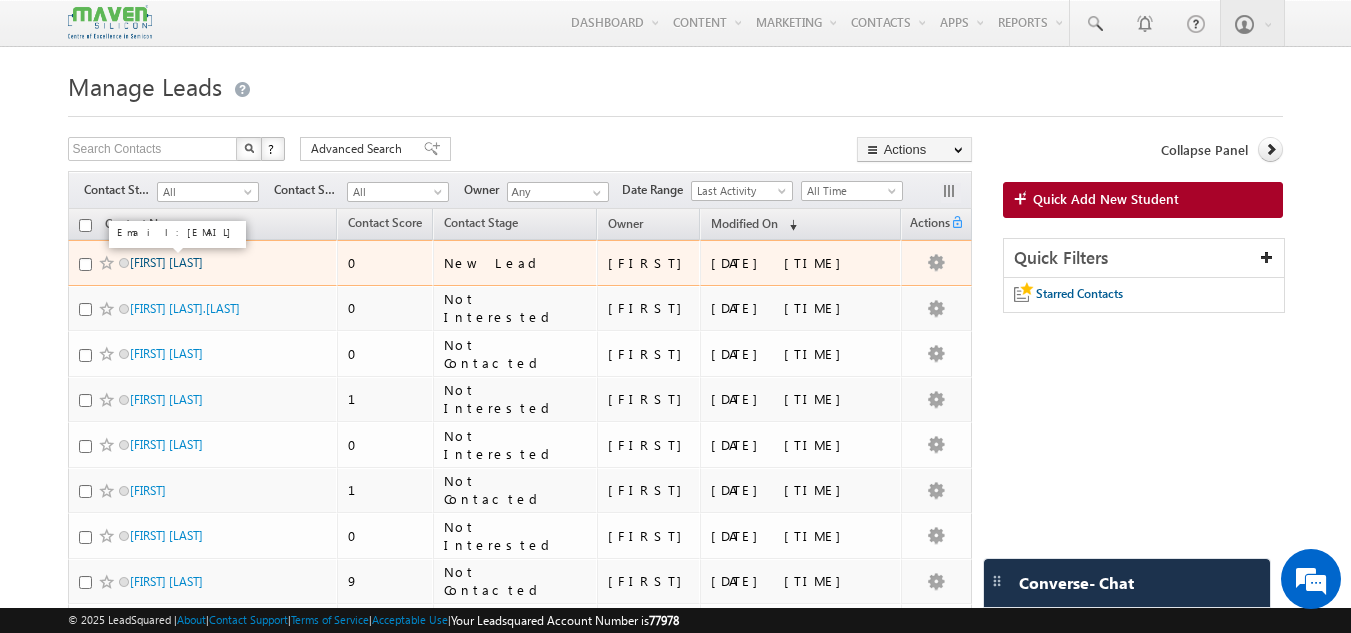 click on "Priyesh Priyadarshi" at bounding box center (166, 262) 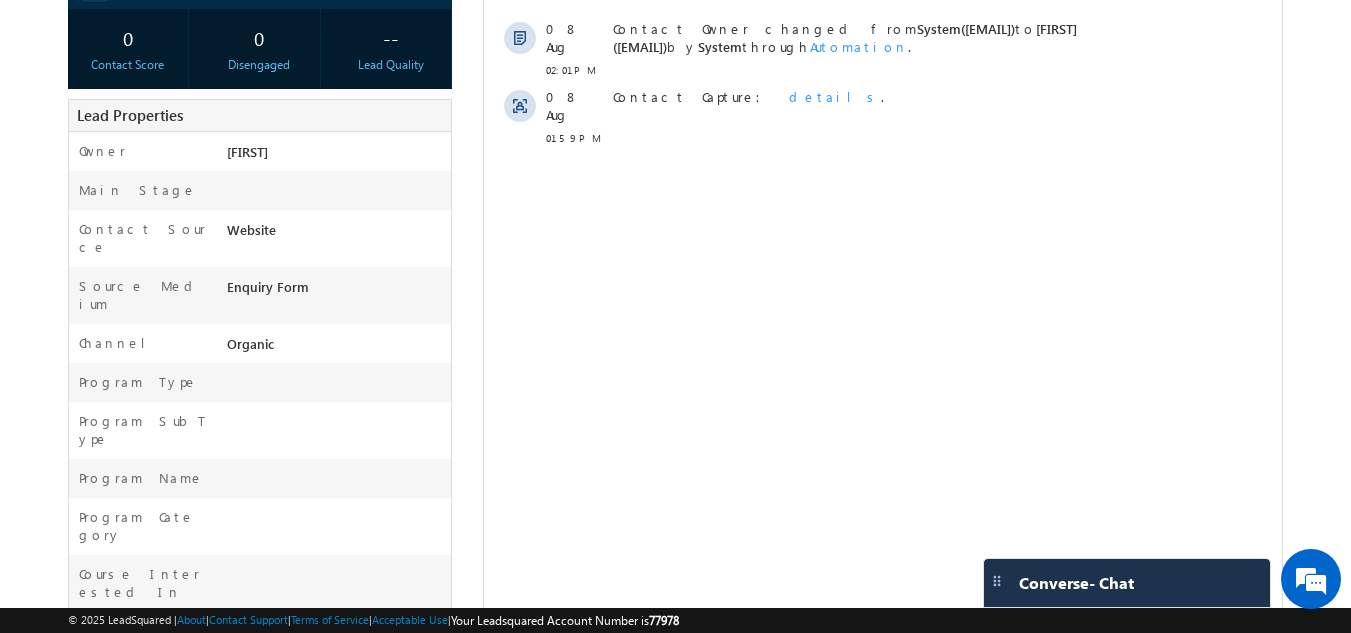 scroll, scrollTop: 400, scrollLeft: 0, axis: vertical 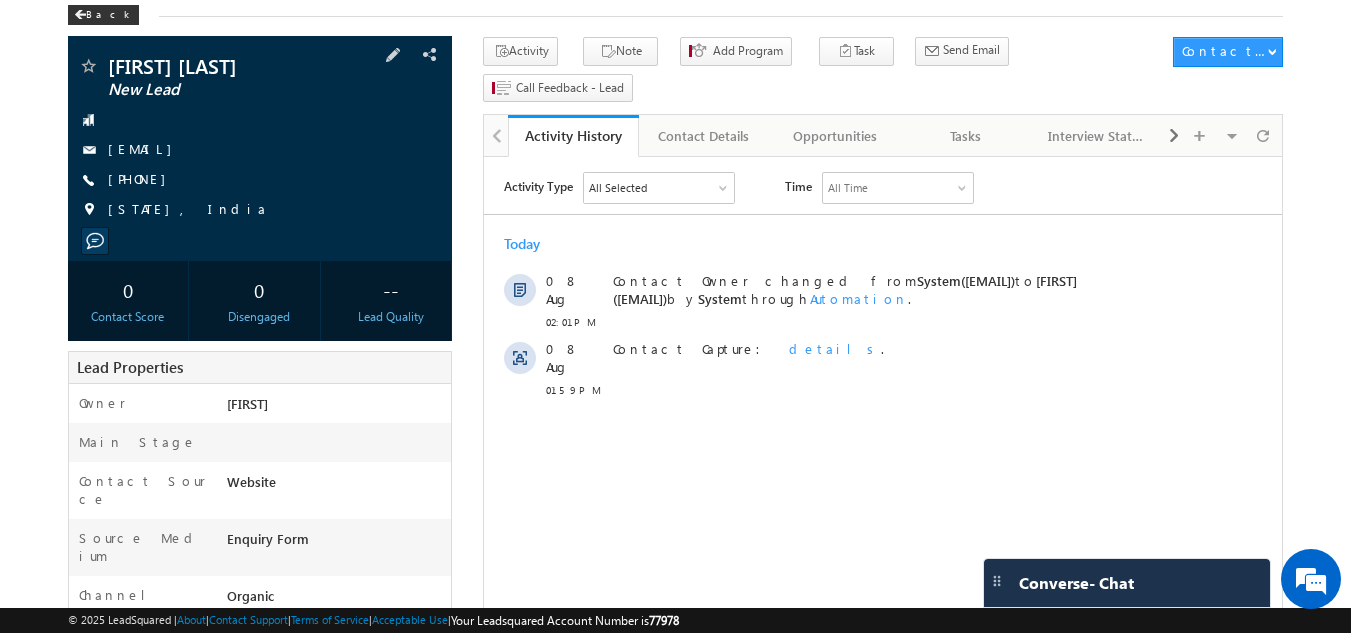 click on "+91-8092501240" at bounding box center (260, 180) 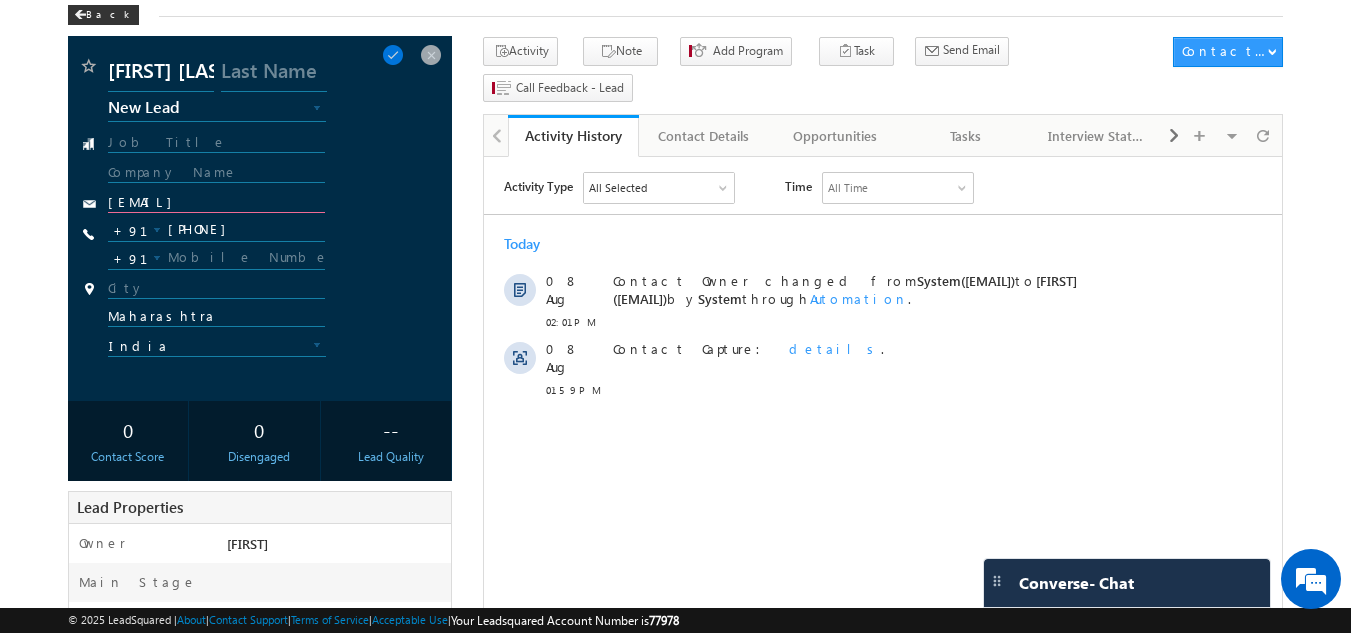 click on "vrpa2000@gmail.com" 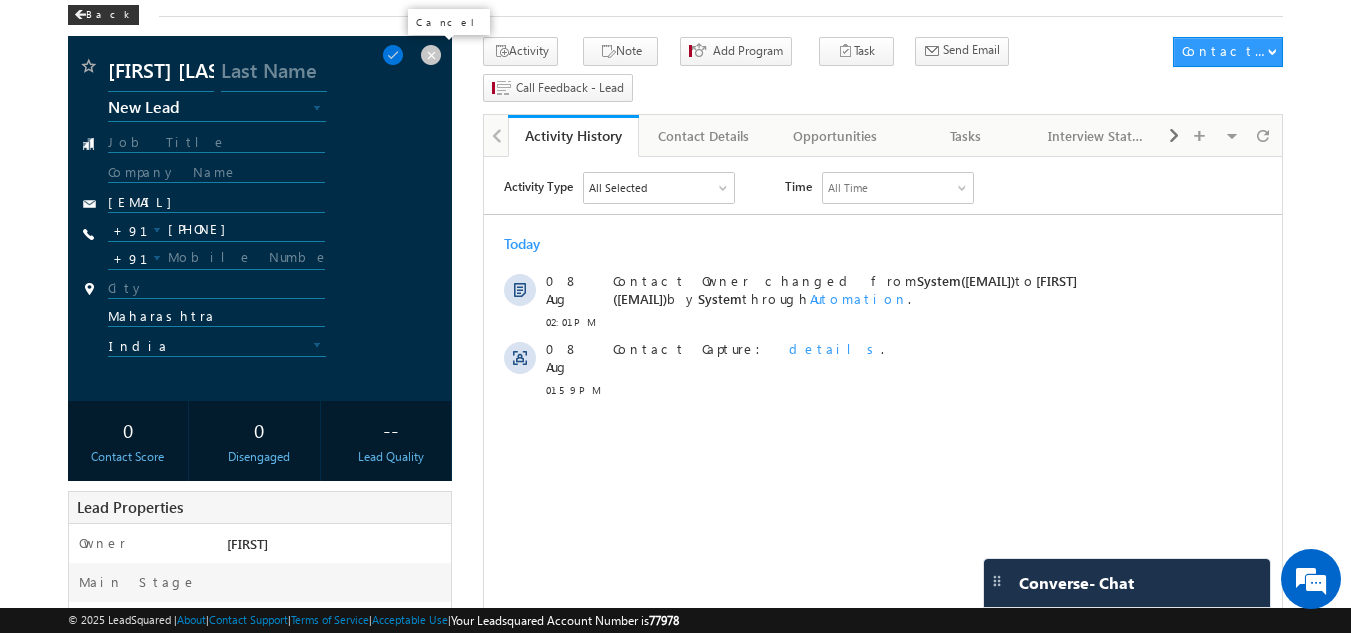 click at bounding box center (431, 55) 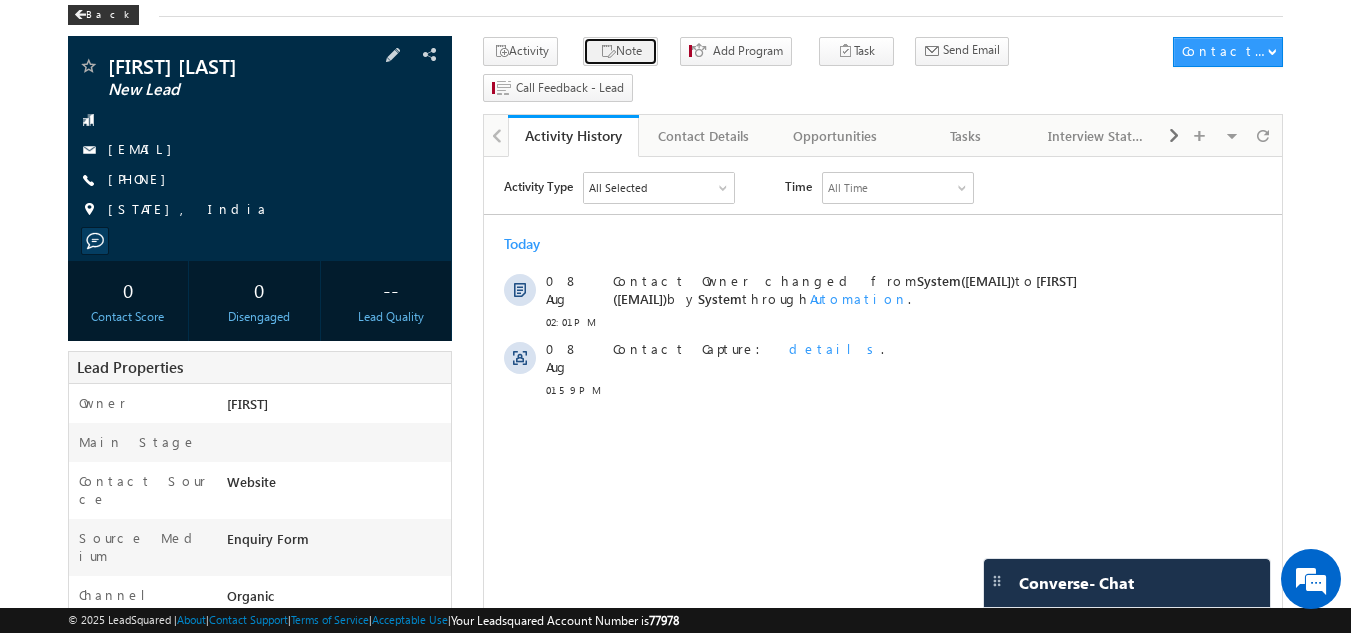 click on "Note" at bounding box center [620, 51] 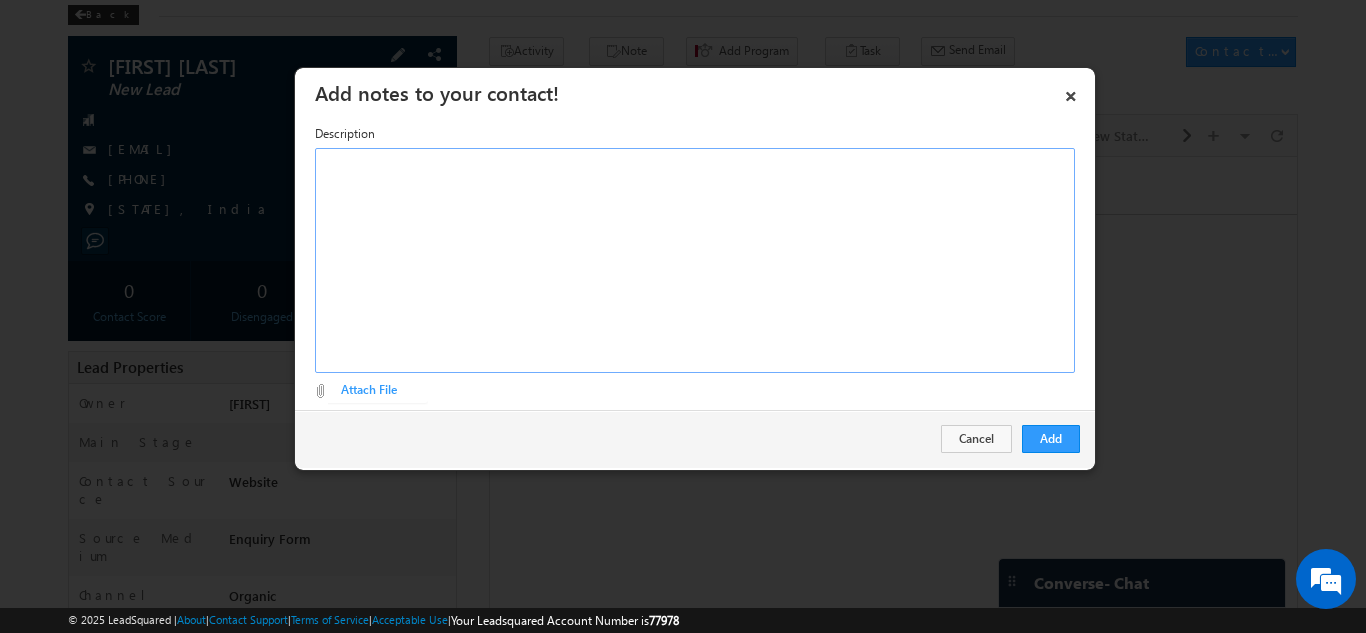 click at bounding box center (695, 260) 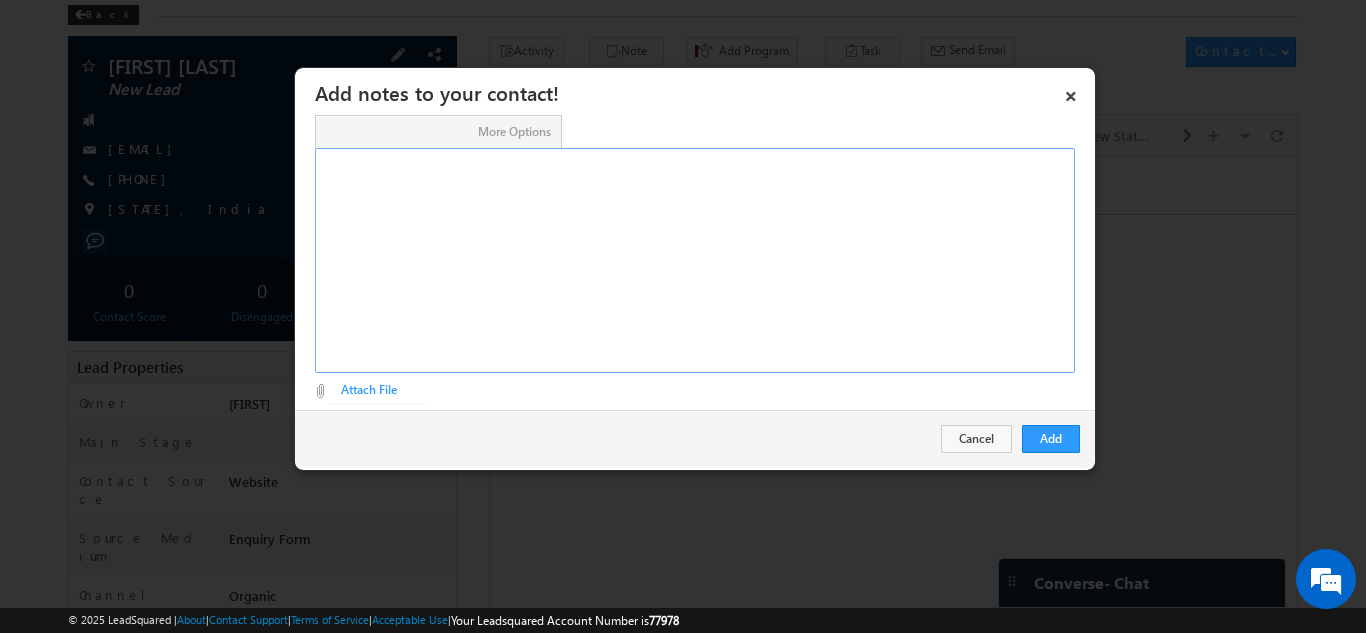 type 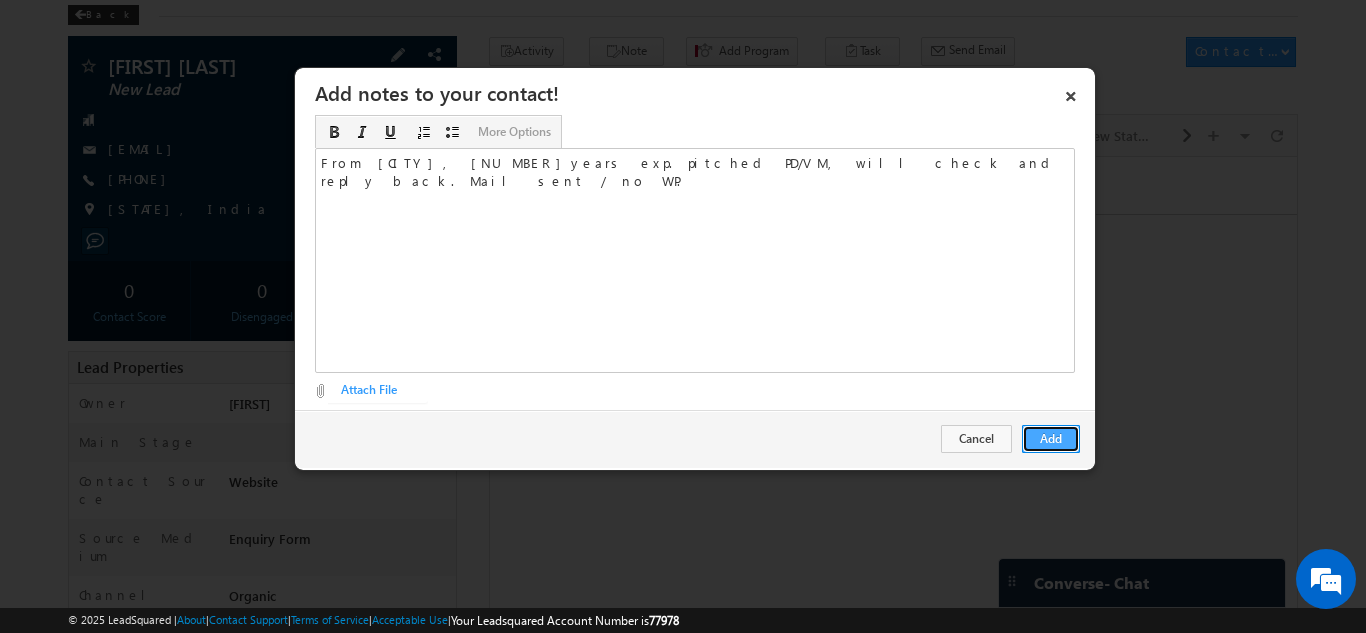 click on "Add" at bounding box center (1051, 439) 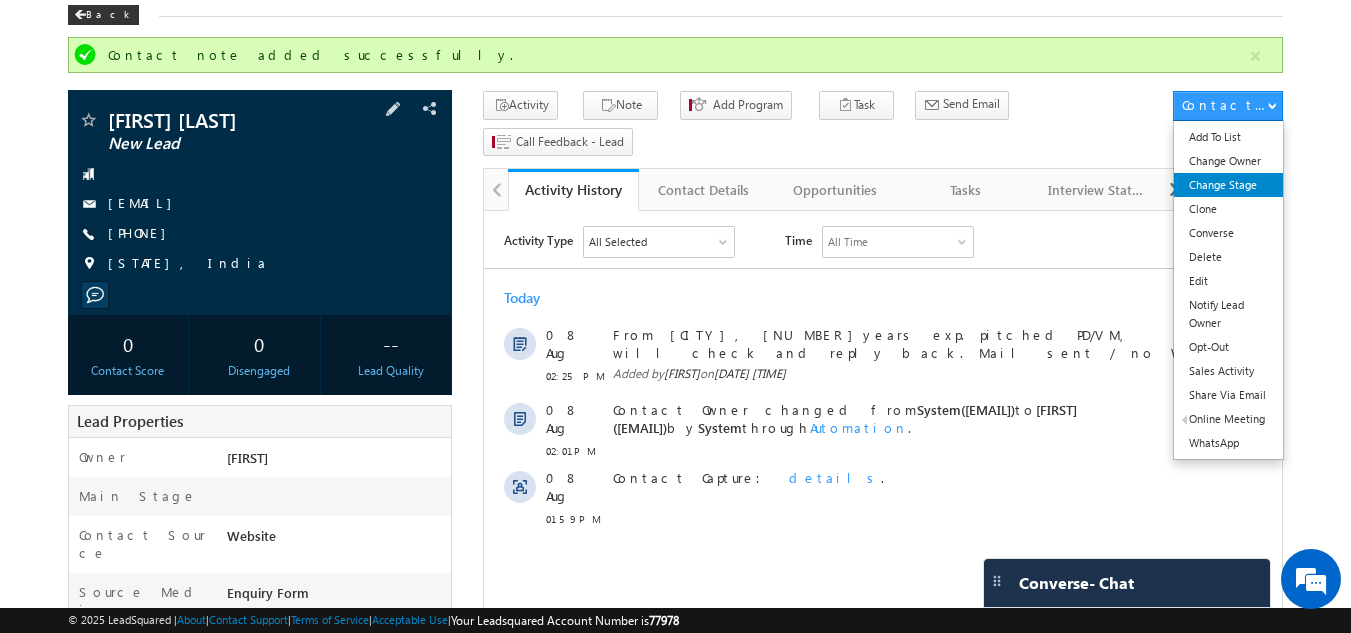 click on "Change Stage" at bounding box center (1228, 185) 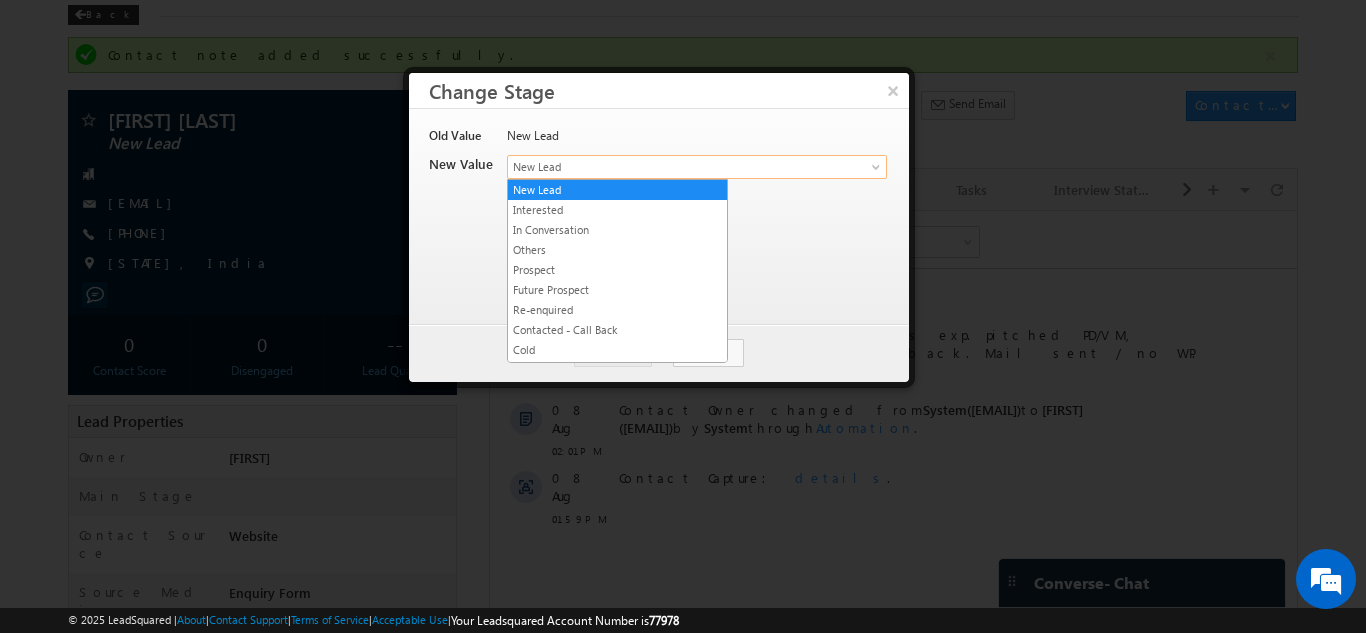 click on "New Lead" at bounding box center [664, 167] 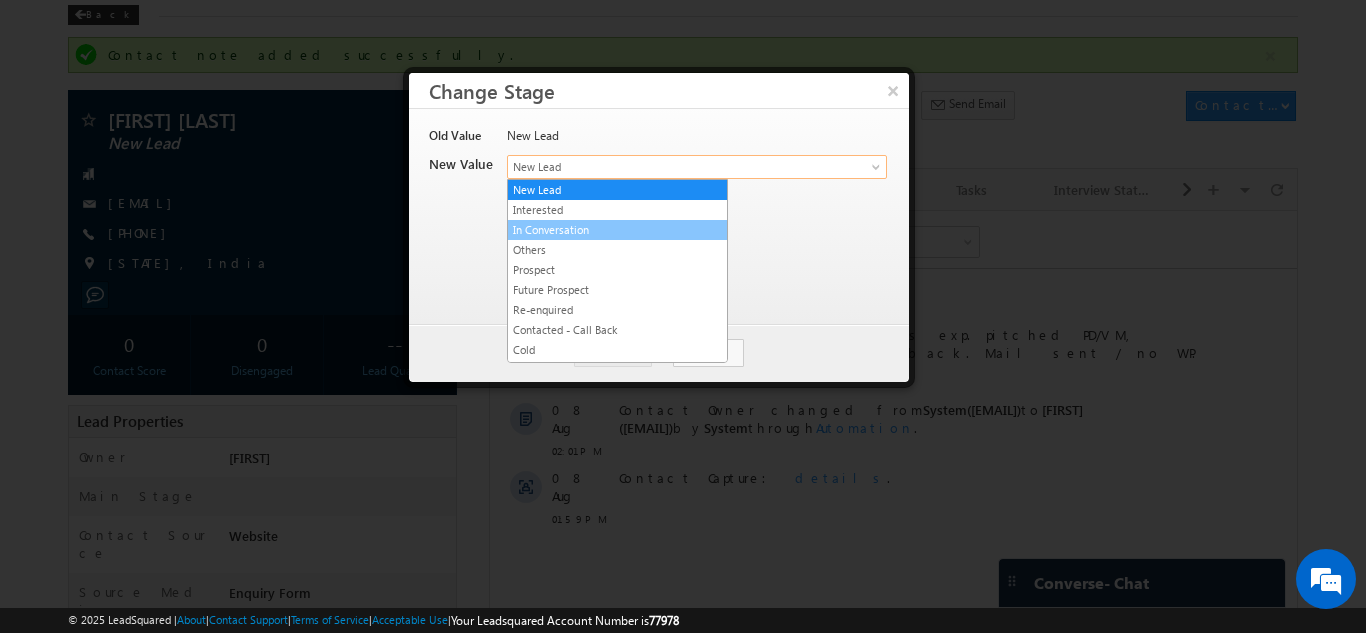 click on "In Conversation" at bounding box center [617, 230] 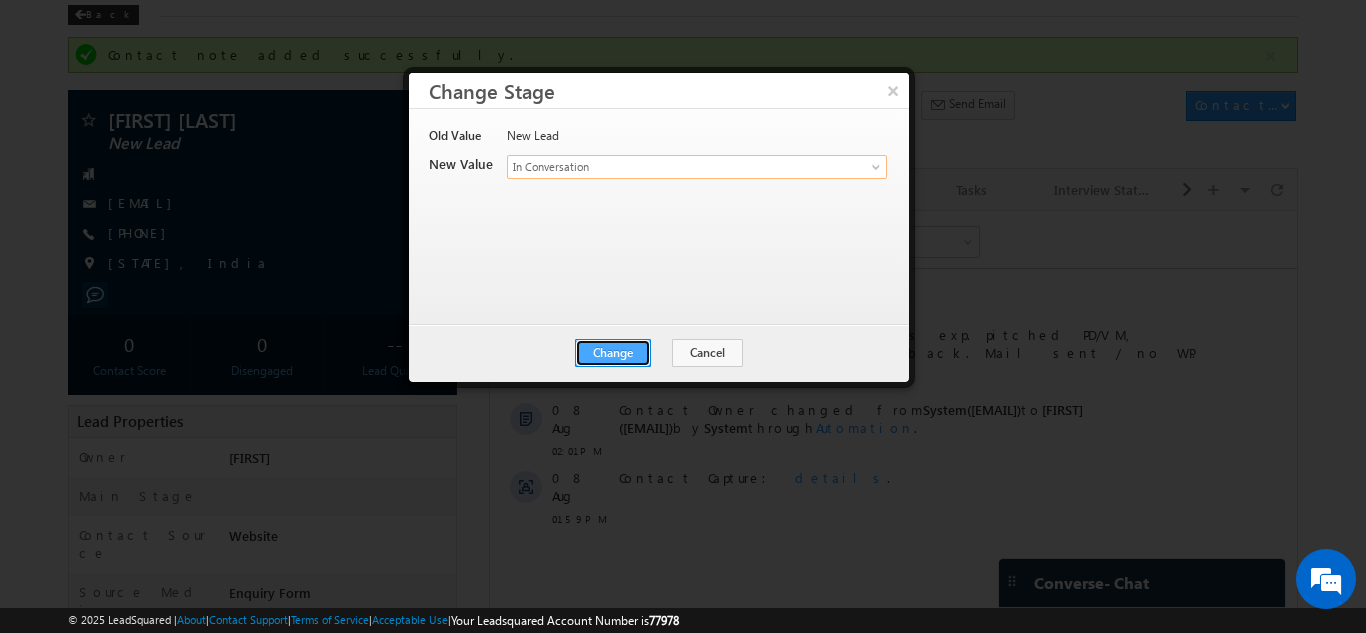 click on "Change" at bounding box center [613, 353] 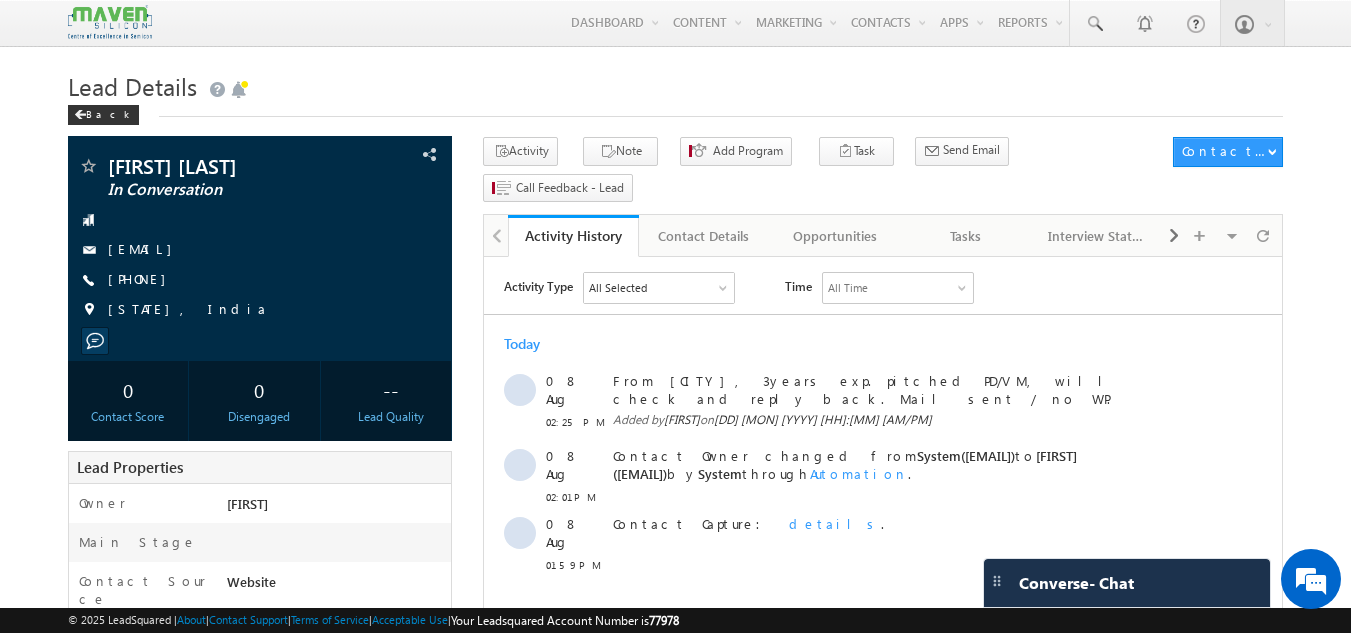 scroll, scrollTop: 0, scrollLeft: 0, axis: both 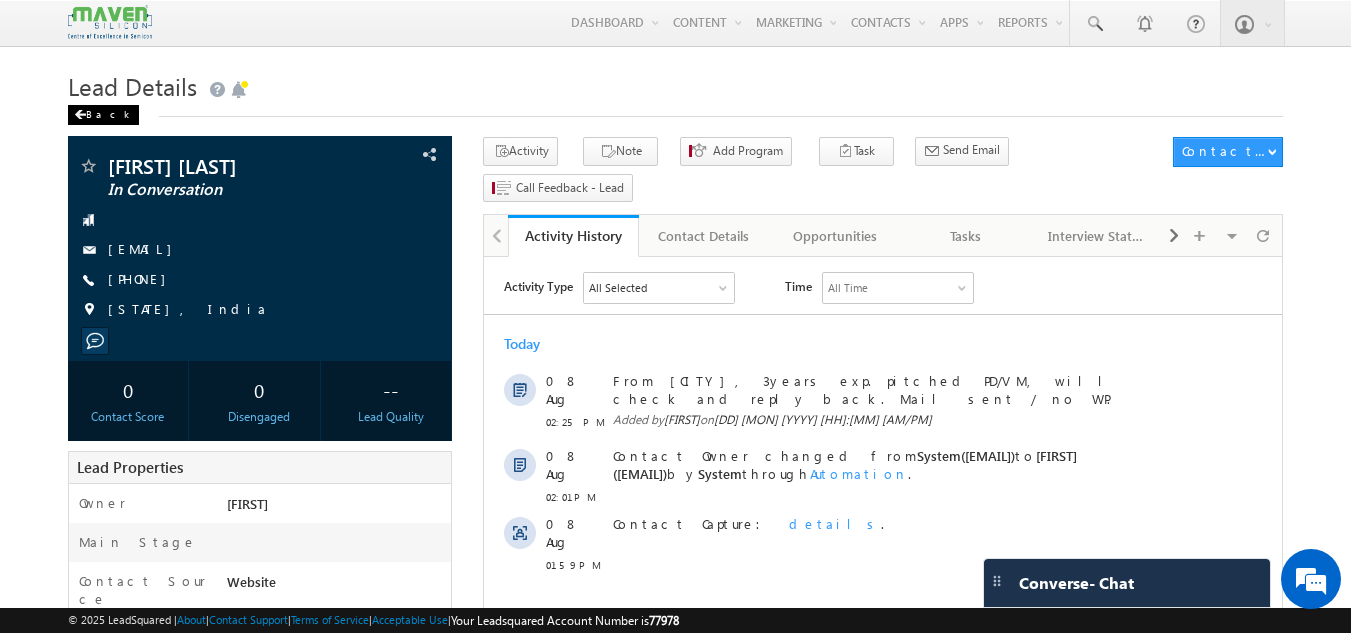 click on "Back" at bounding box center [103, 115] 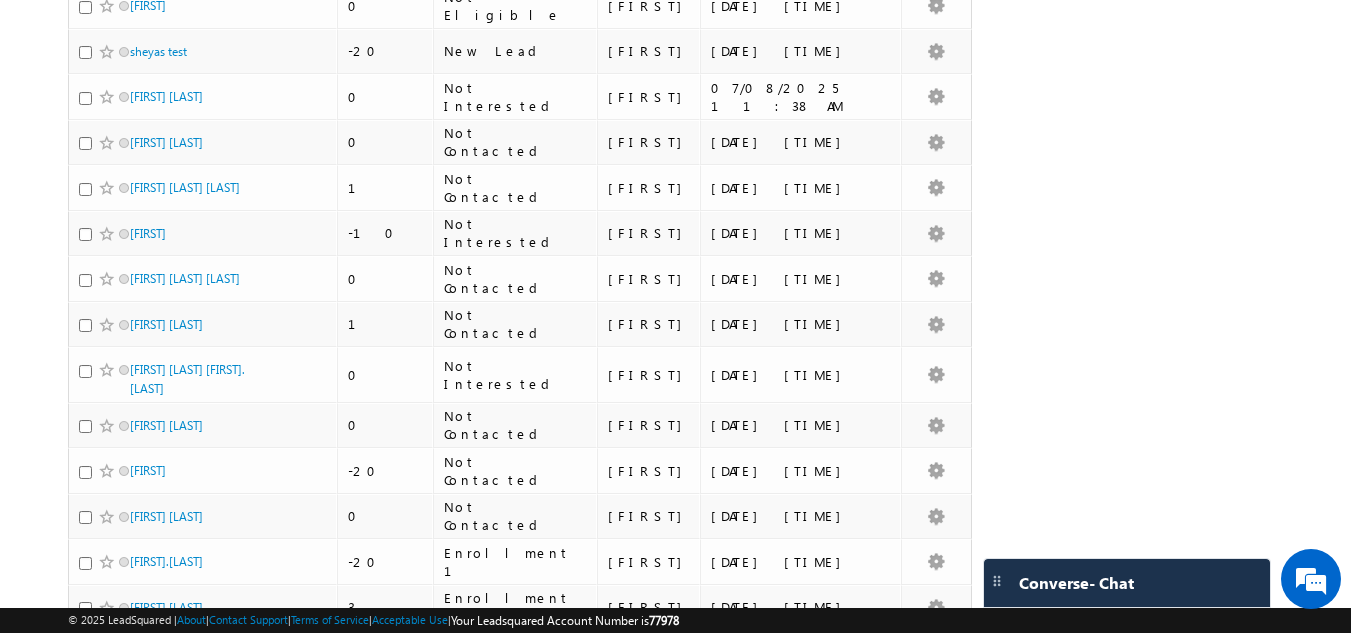 scroll, scrollTop: 930, scrollLeft: 0, axis: vertical 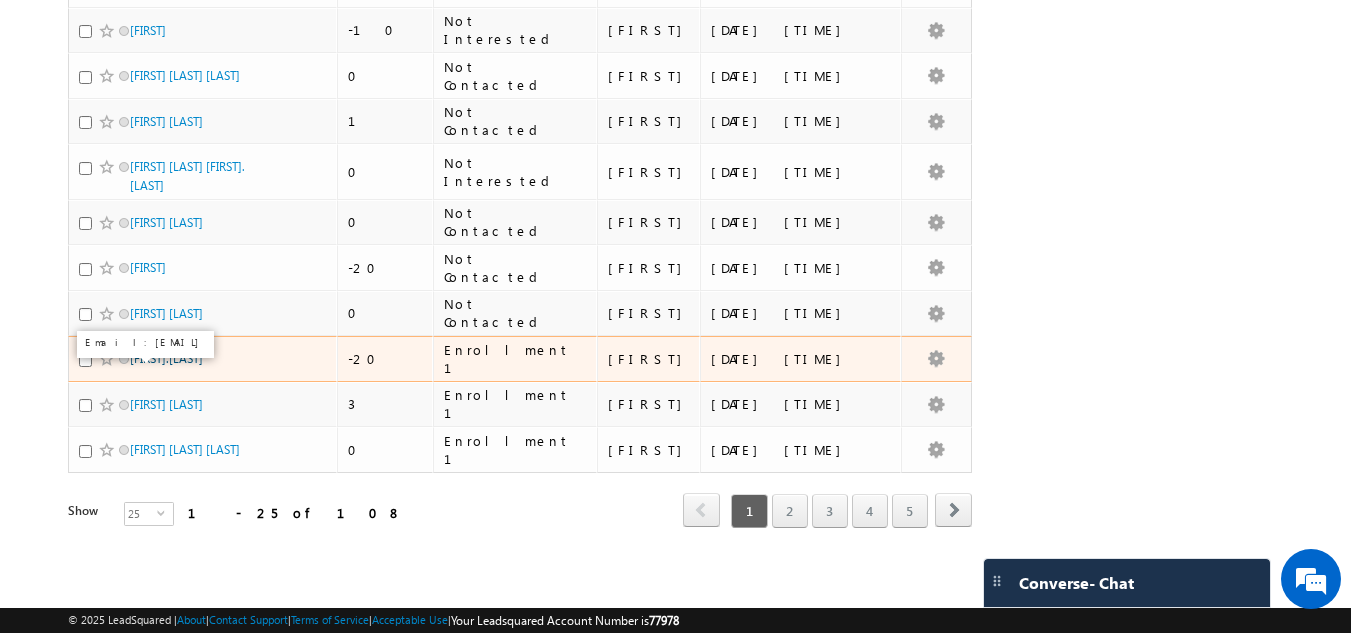 click on "[FIRST].[LAST]" at bounding box center [166, 358] 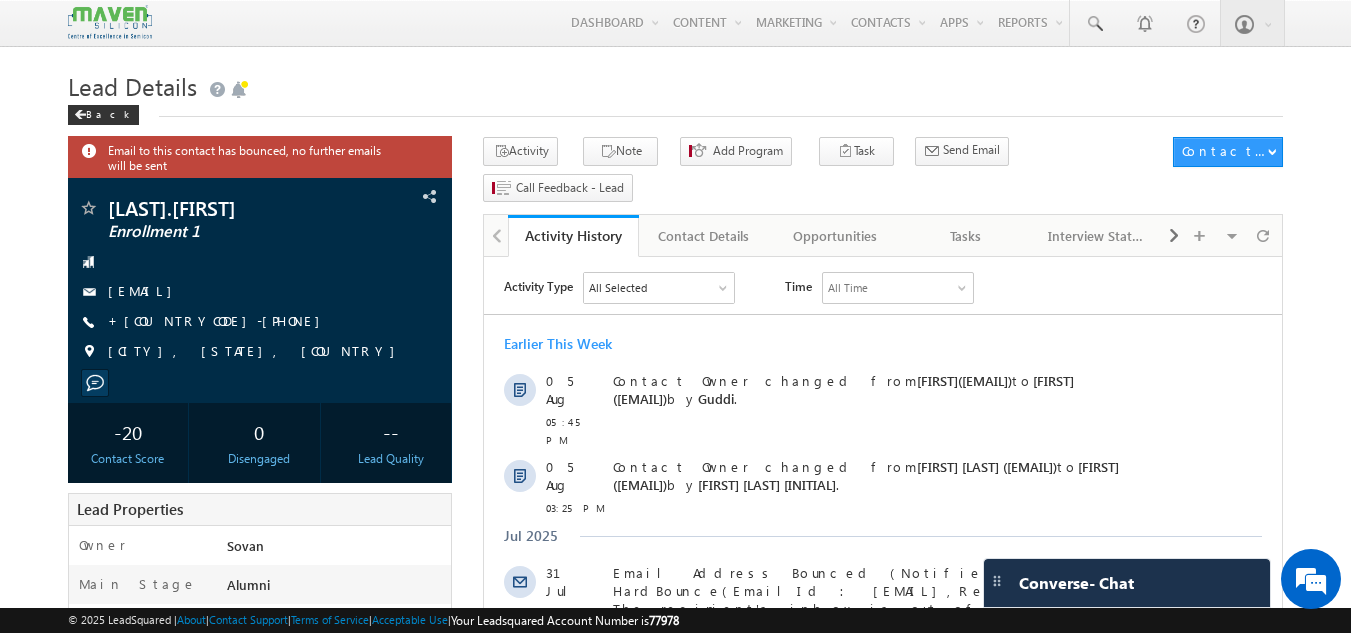 scroll, scrollTop: 0, scrollLeft: 0, axis: both 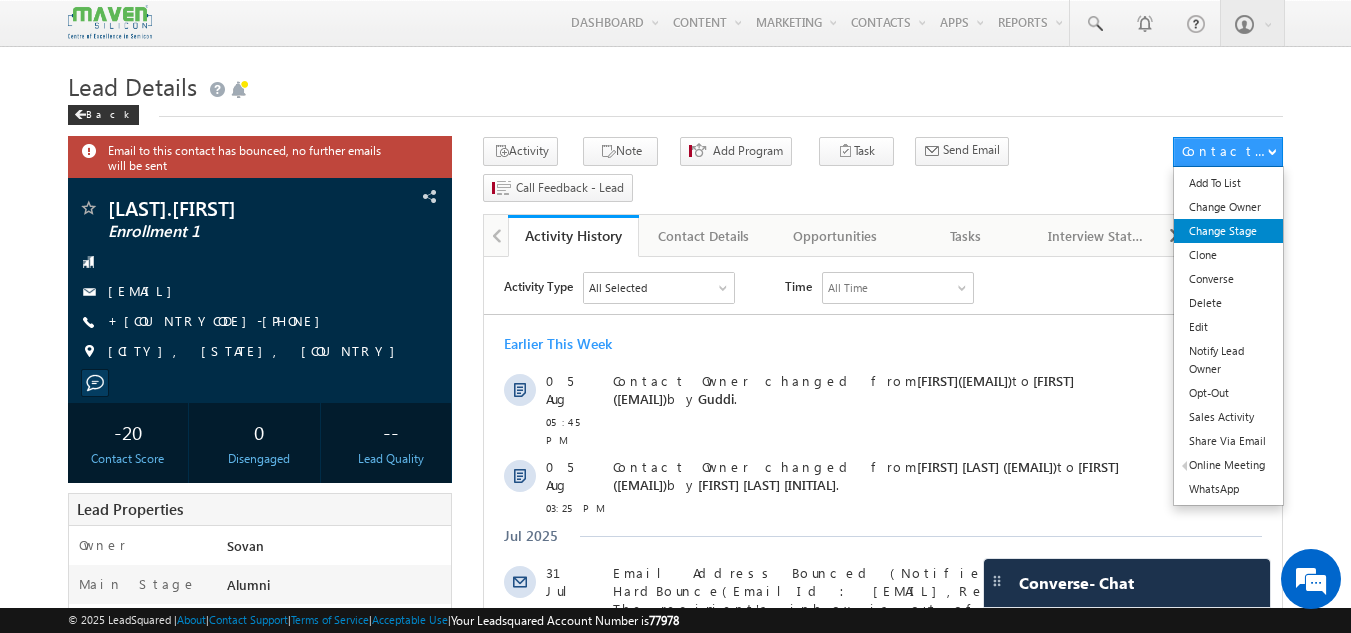 click on "Change Stage" at bounding box center (1228, 231) 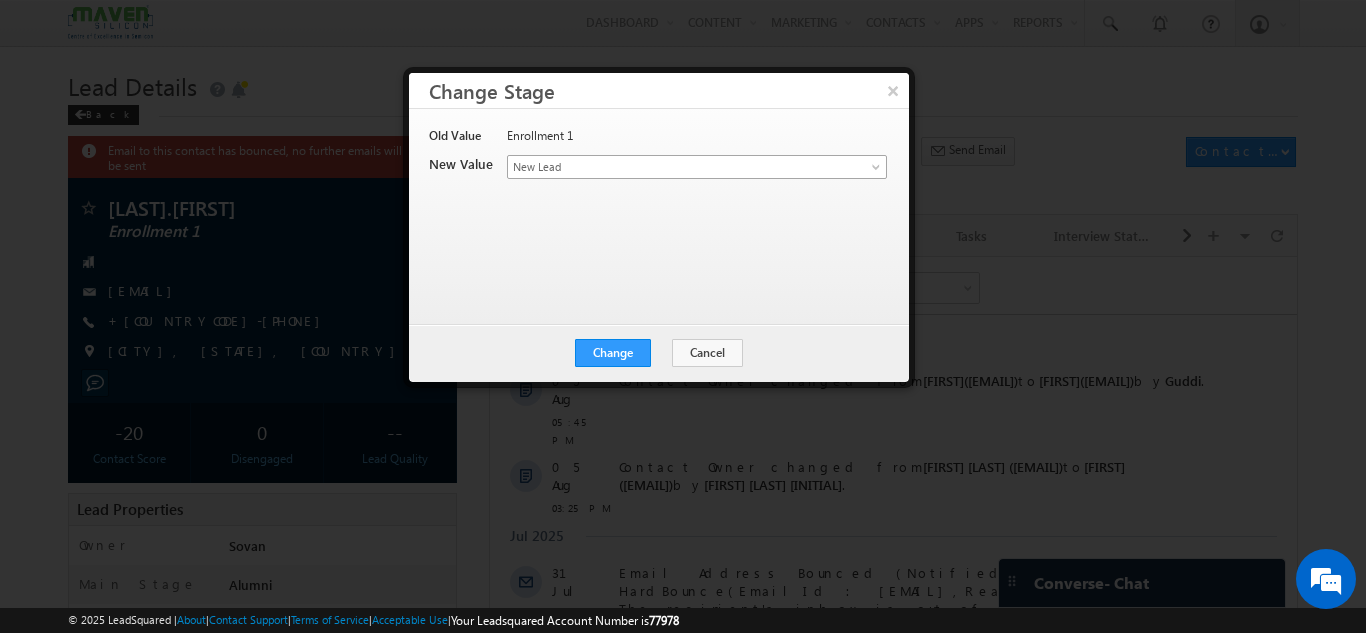 click on "New Lead" at bounding box center [697, 167] 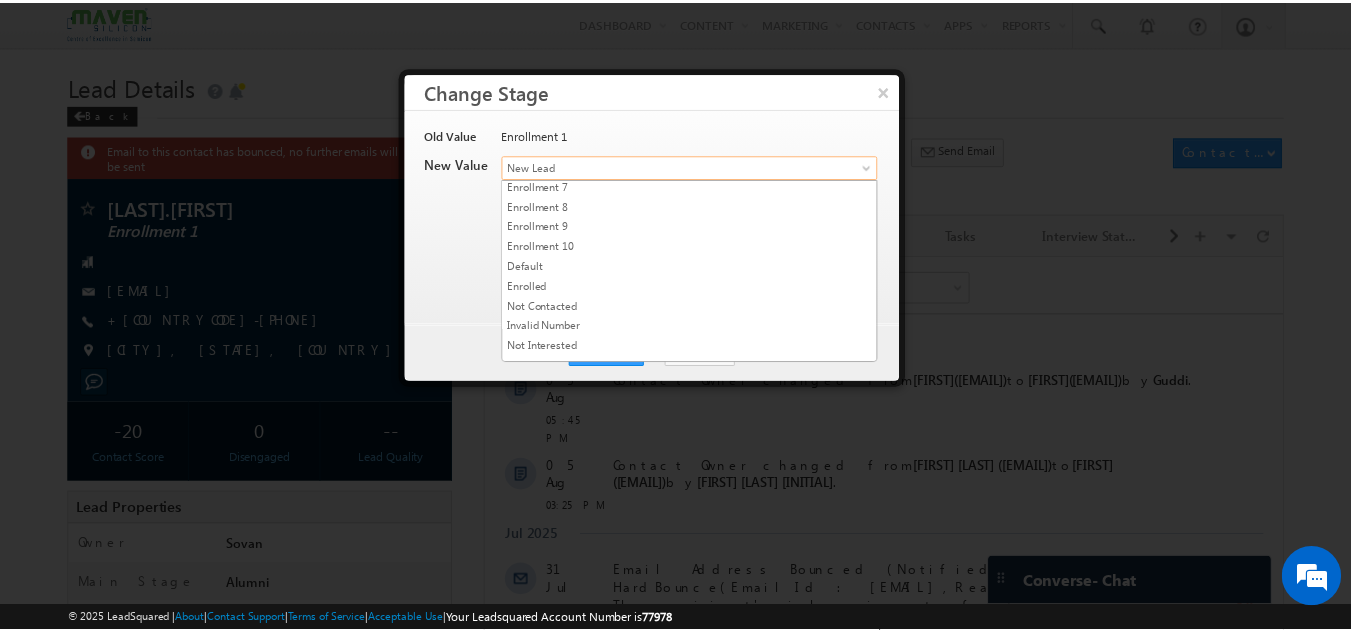 scroll, scrollTop: 378, scrollLeft: 0, axis: vertical 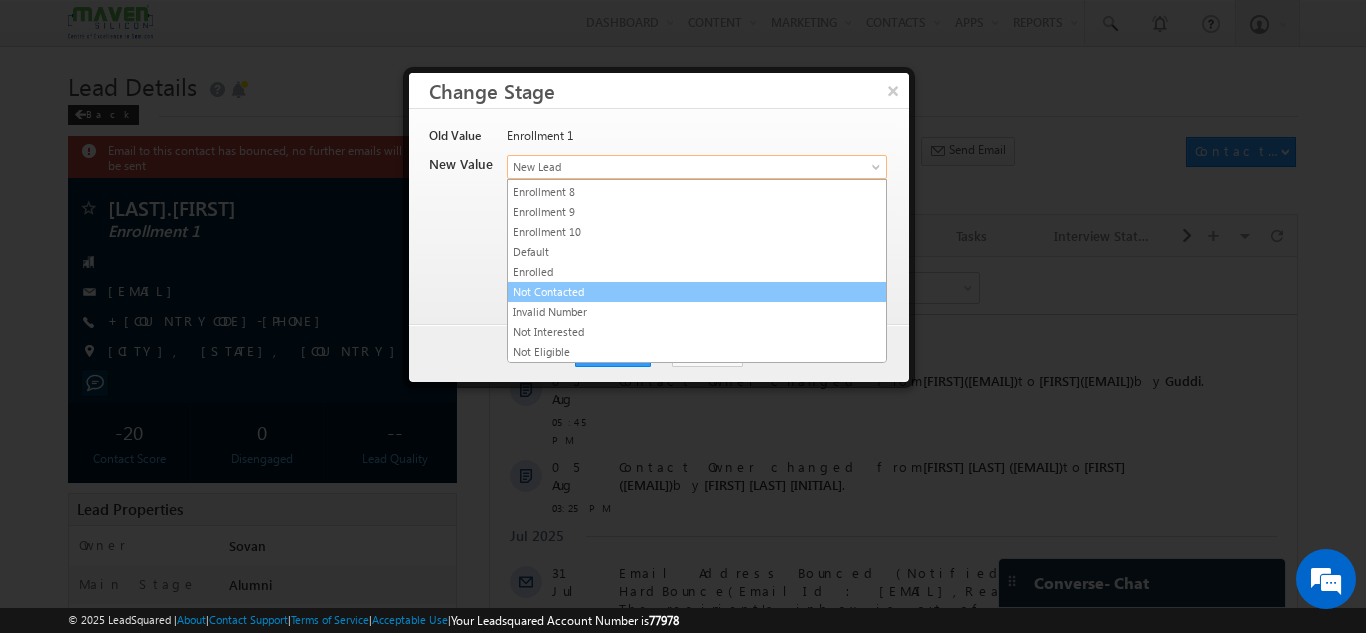 click on "Not Contacted" at bounding box center (697, 292) 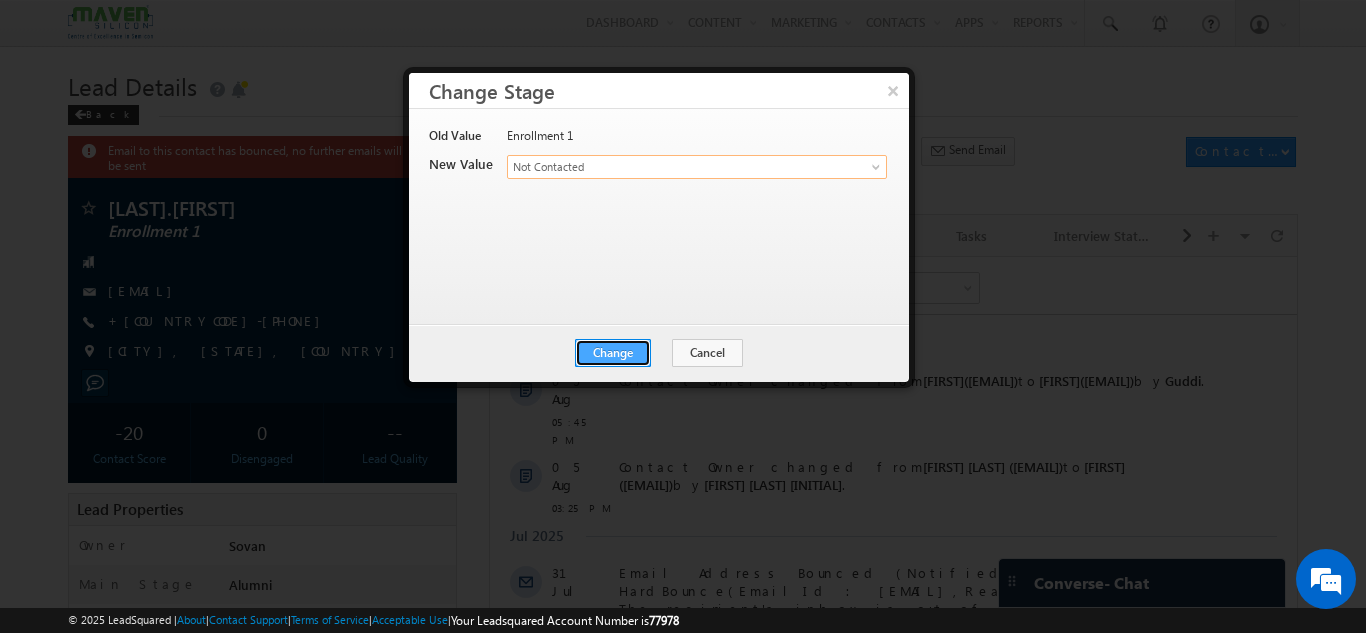 click on "Change" at bounding box center [613, 353] 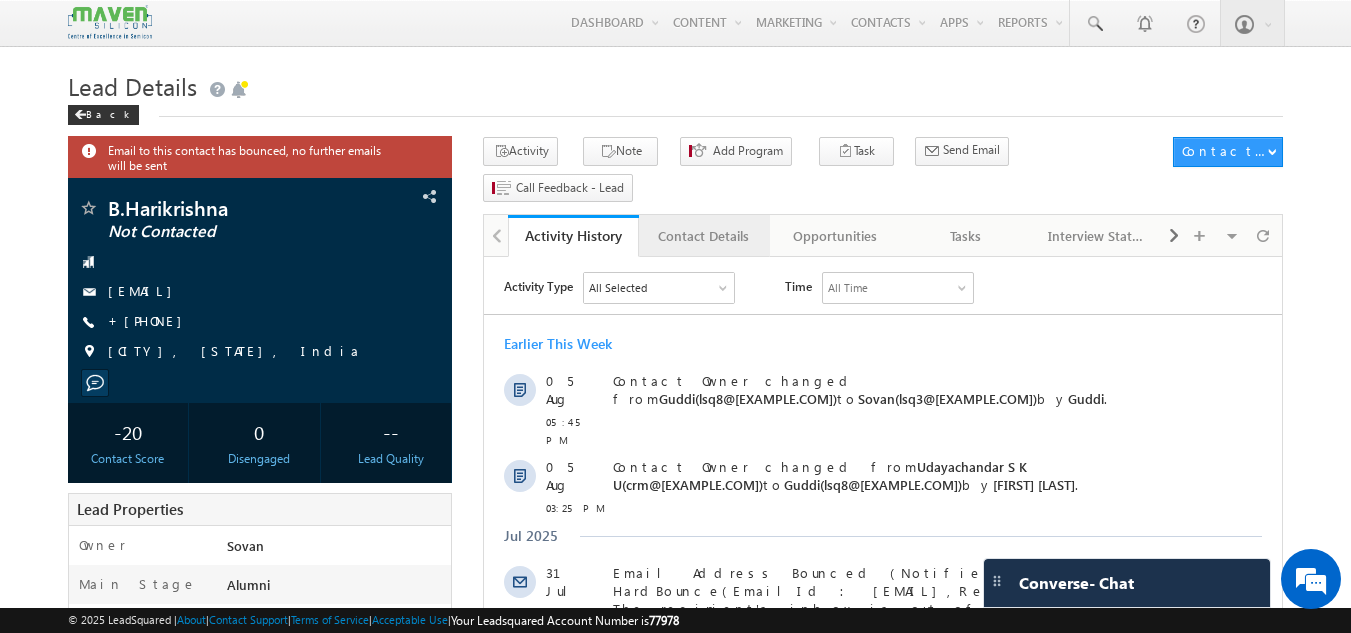 scroll, scrollTop: 0, scrollLeft: 0, axis: both 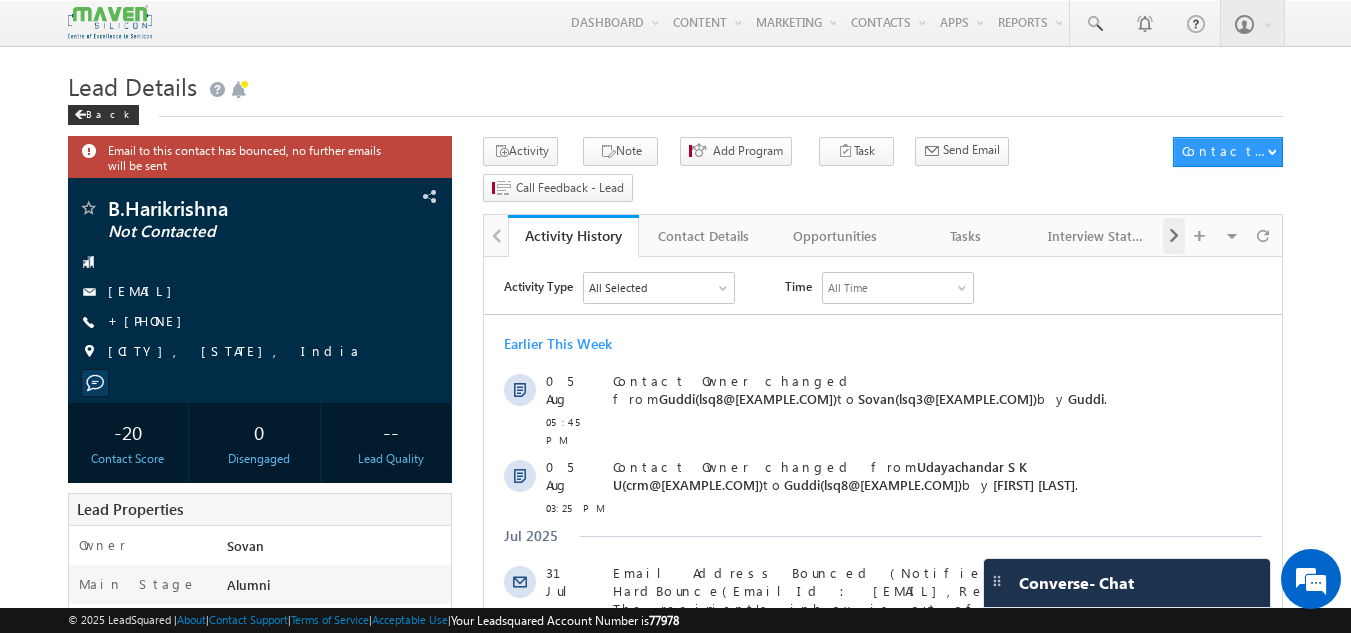 click at bounding box center (1174, 236) 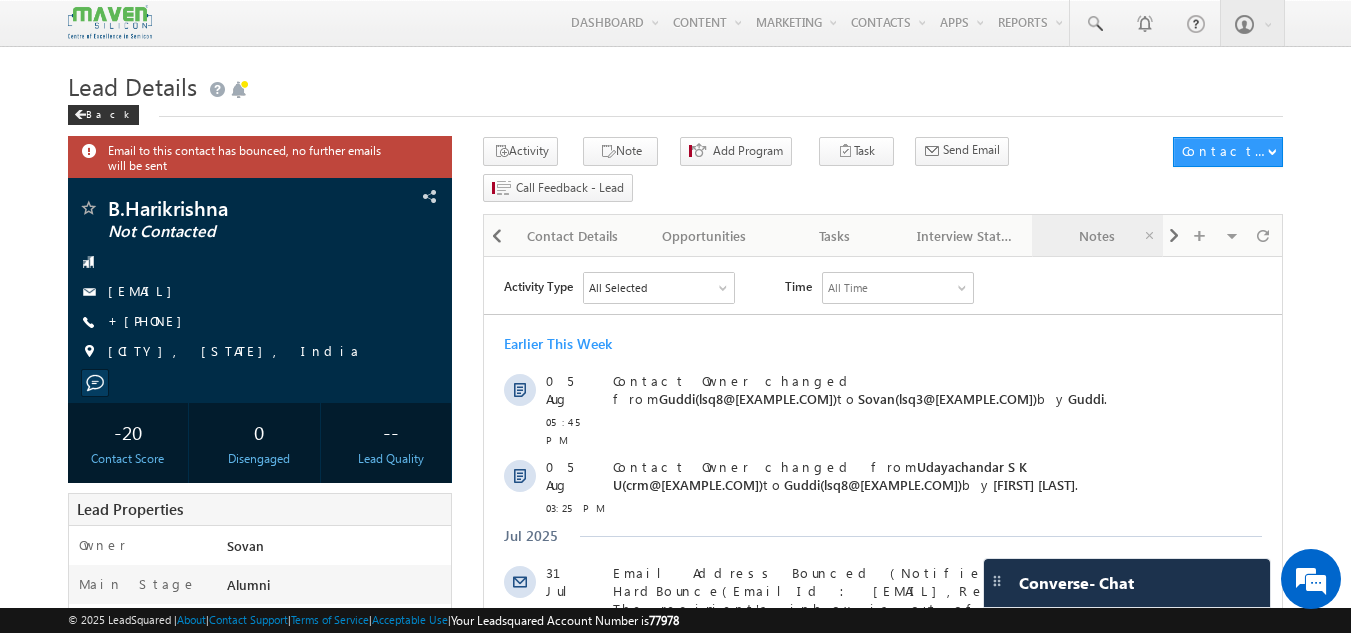 click on "Notes" at bounding box center (1096, 236) 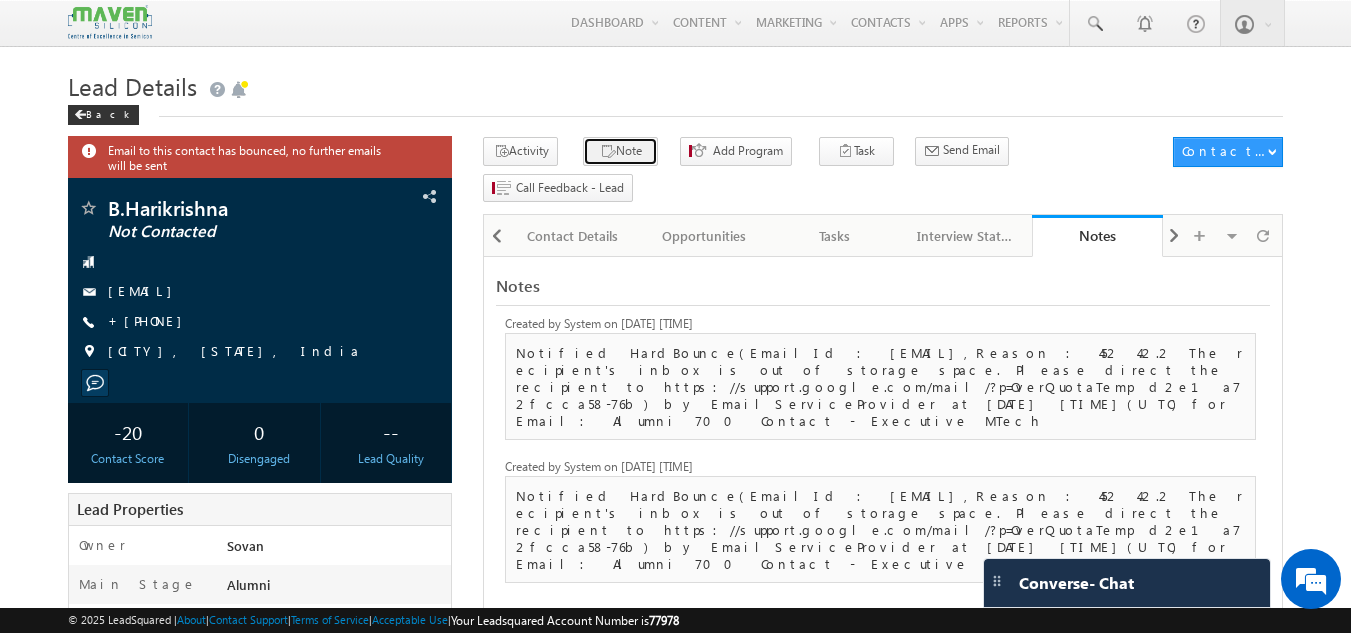 click on "Note" at bounding box center (620, 151) 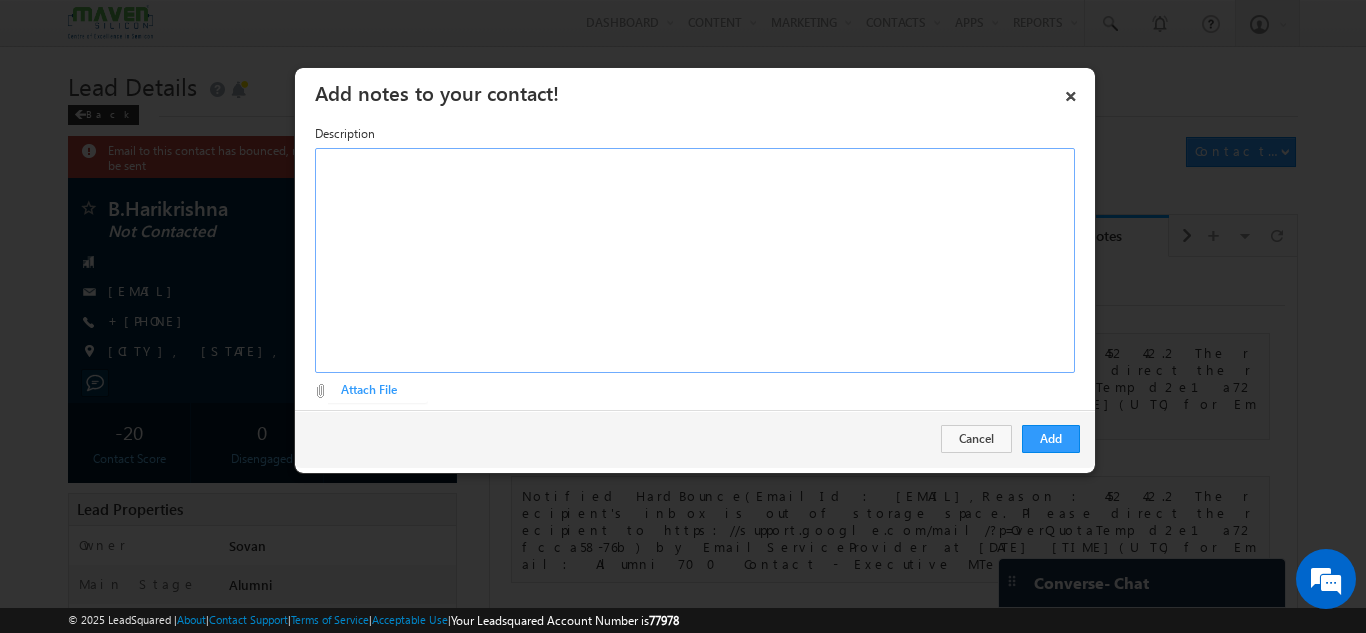 click at bounding box center [695, 260] 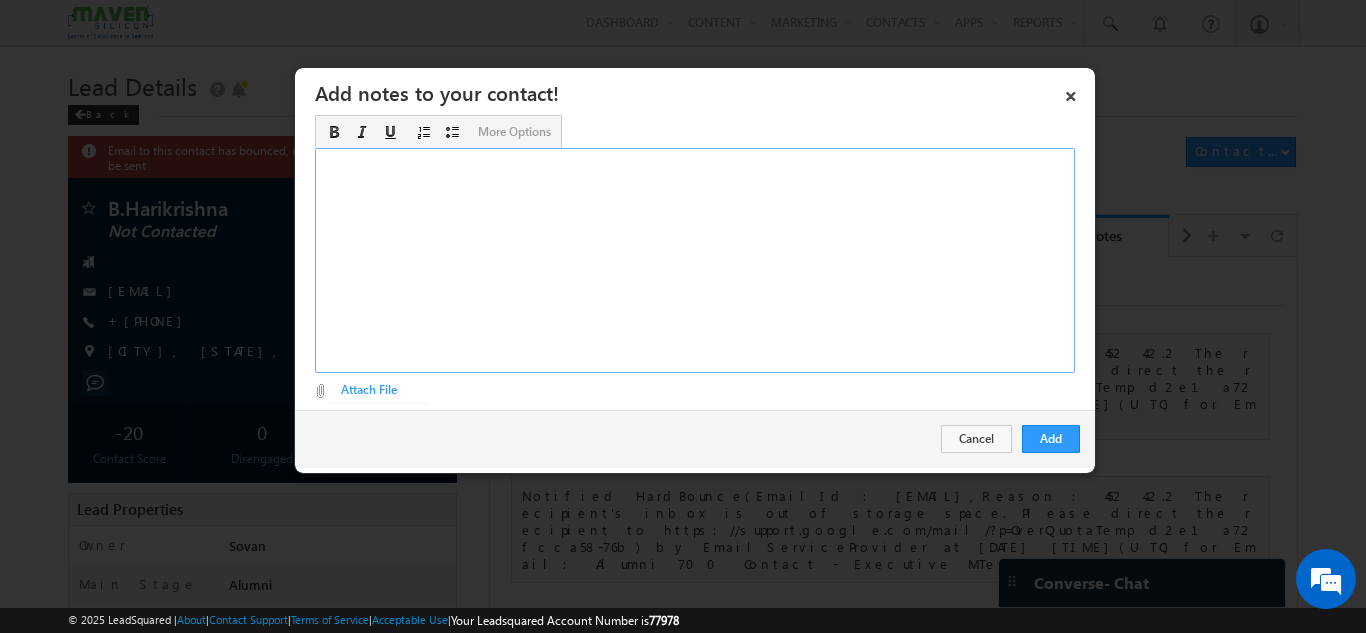 type 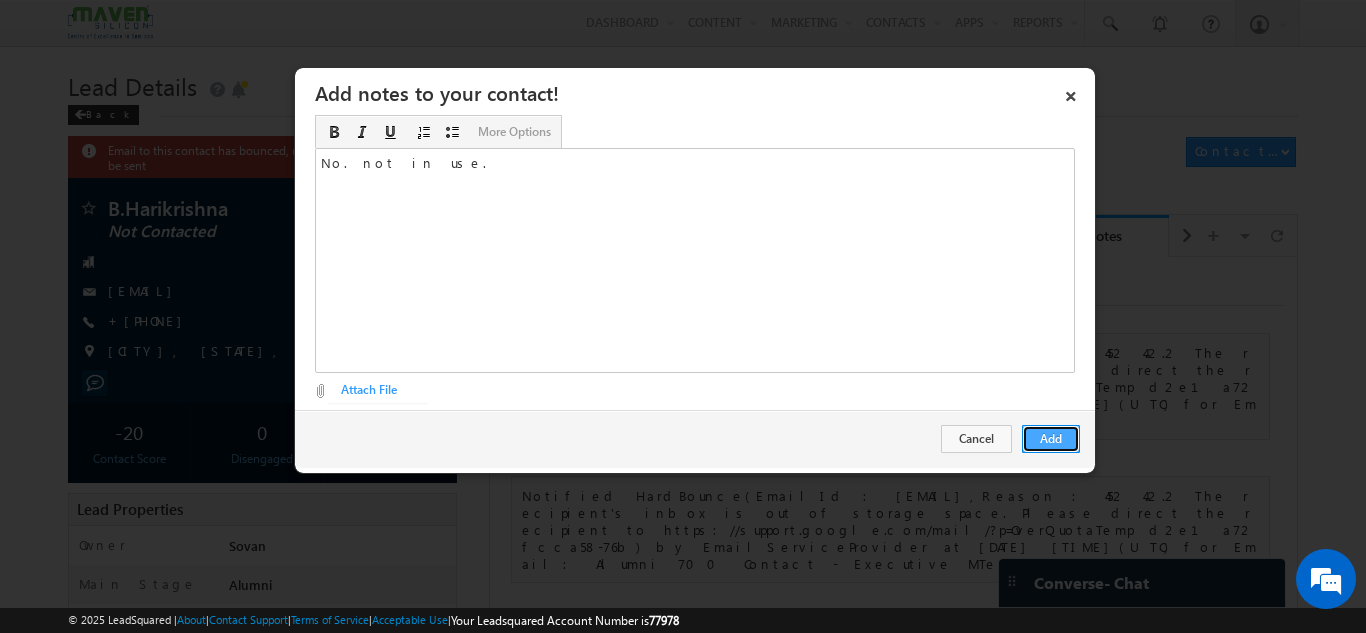 click on "Add" at bounding box center [1051, 439] 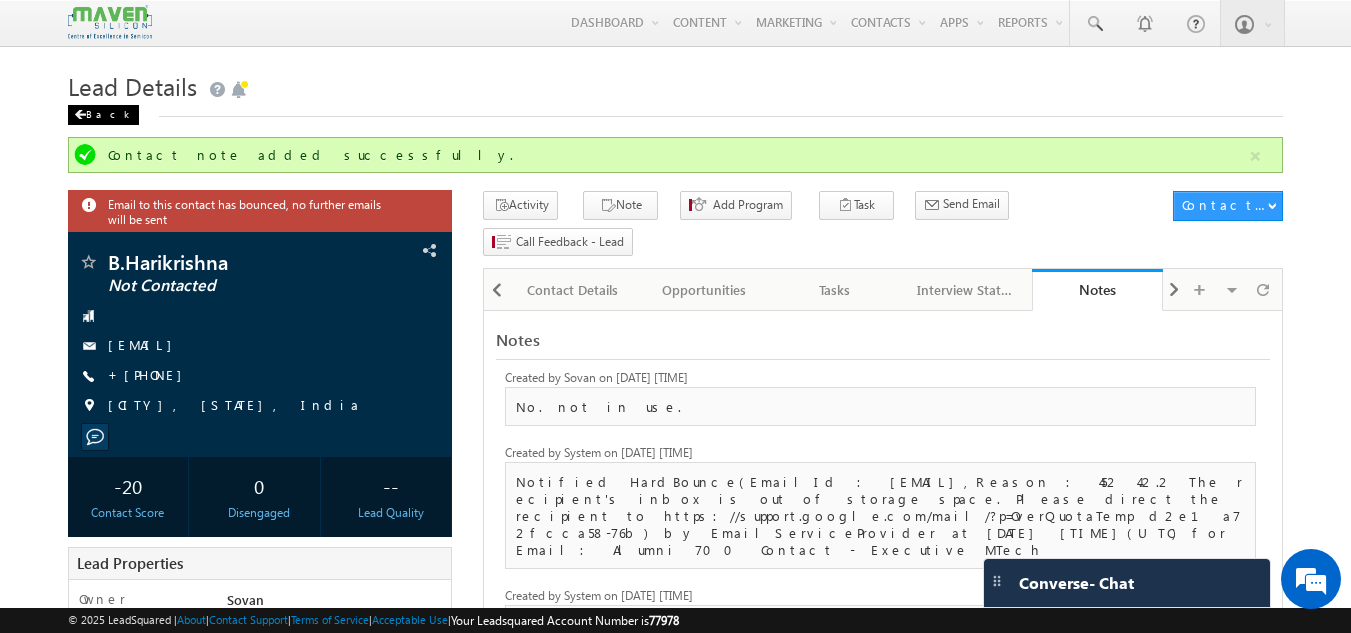 click on "Back" at bounding box center (103, 115) 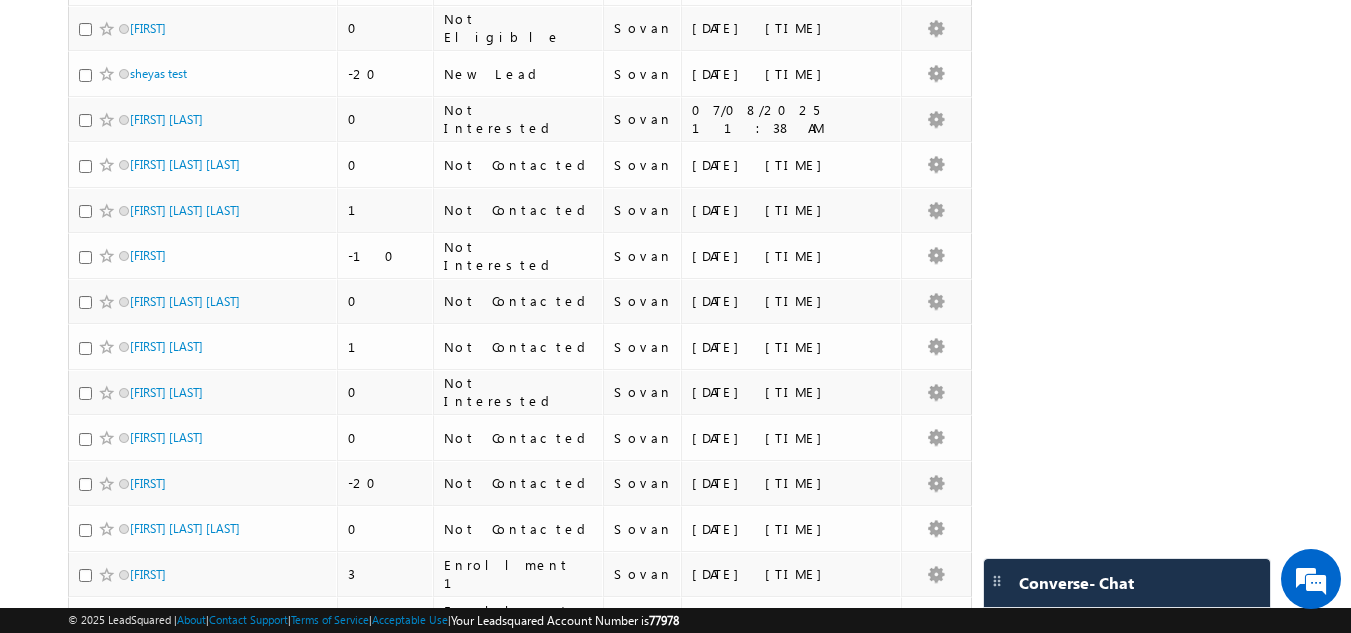scroll, scrollTop: 930, scrollLeft: 0, axis: vertical 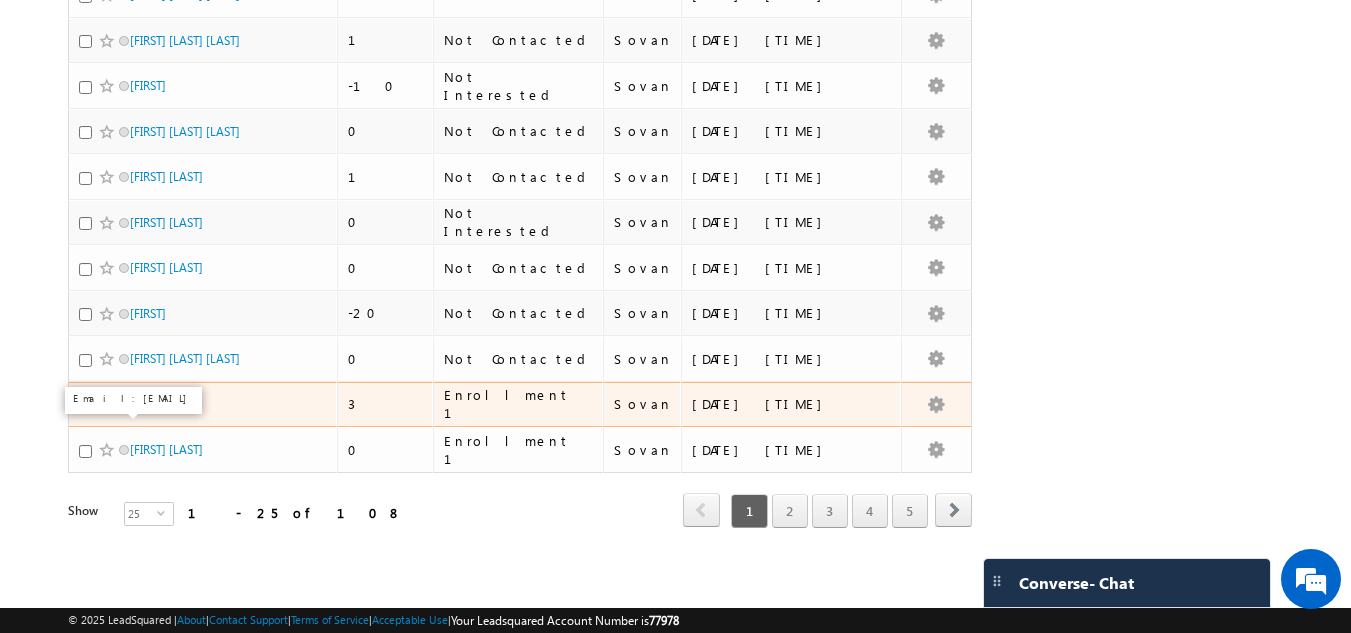 click on "[FIRST]" at bounding box center (148, 404) 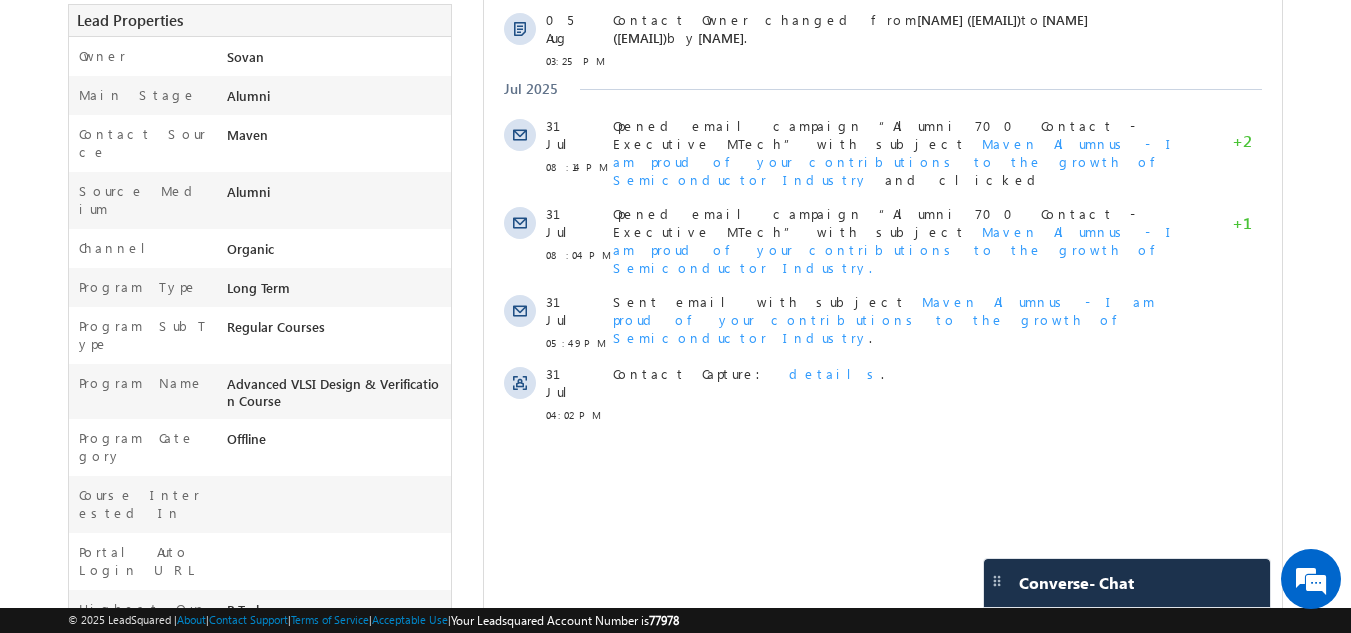 scroll, scrollTop: 400, scrollLeft: 0, axis: vertical 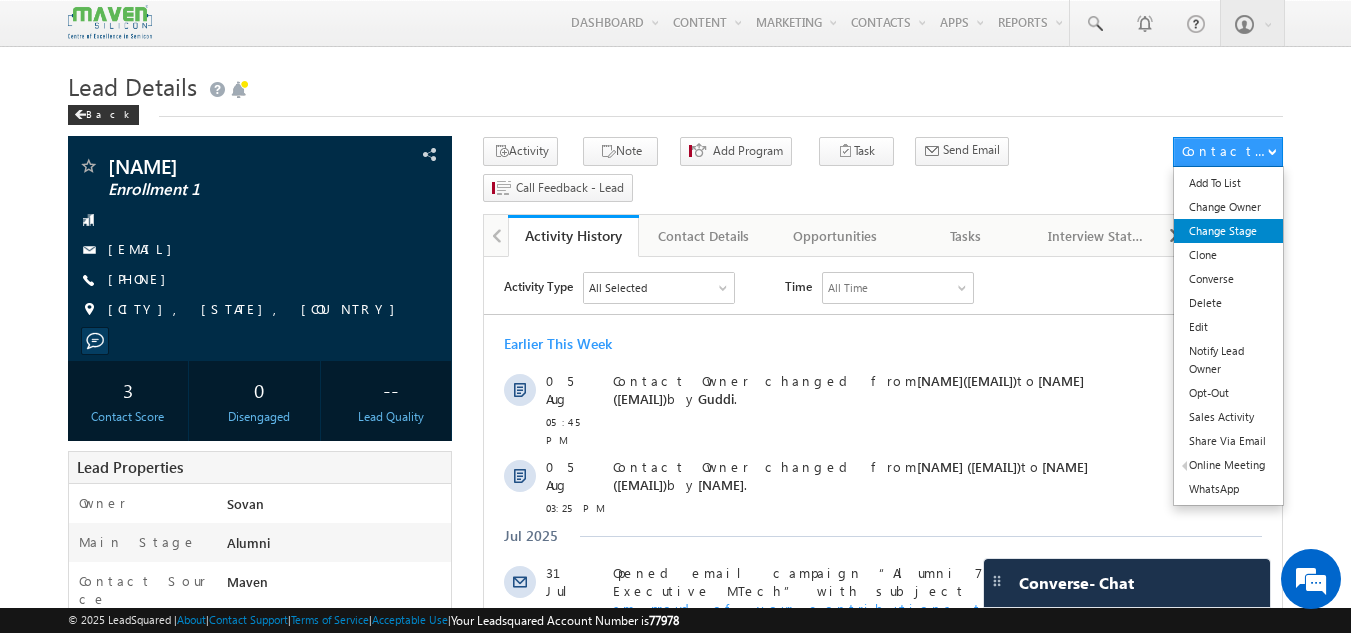 click on "Change Stage" at bounding box center [1228, 231] 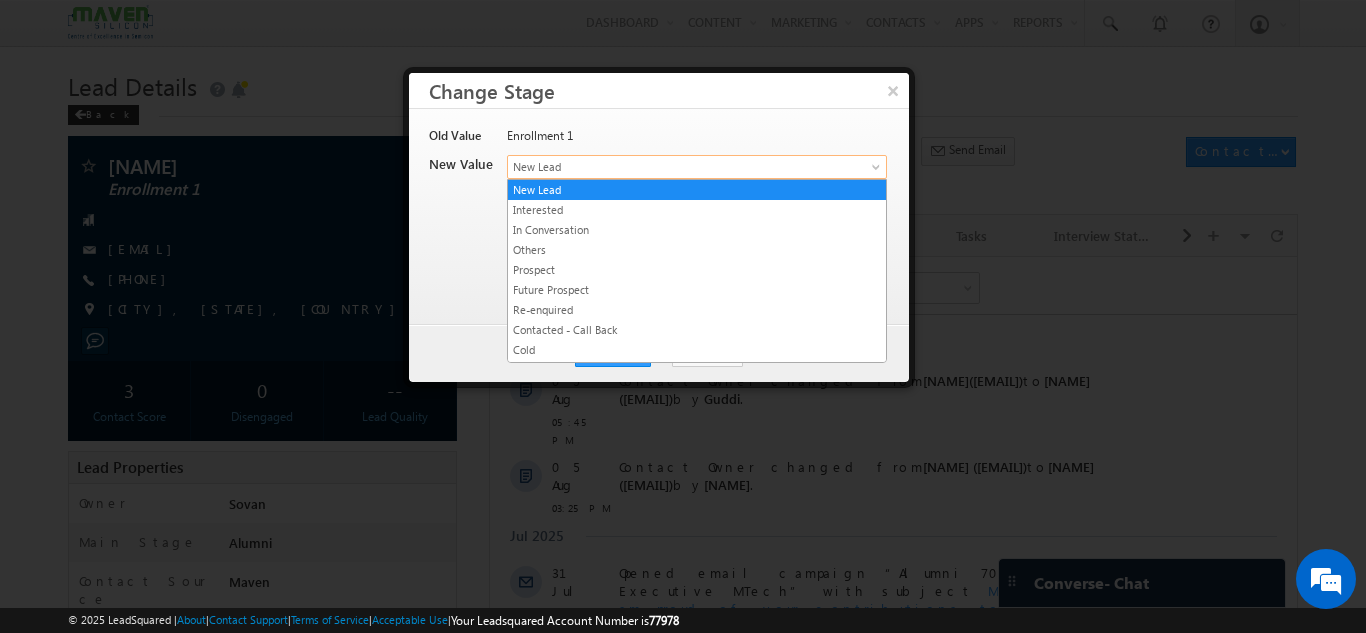 click on "New Lead" at bounding box center [664, 167] 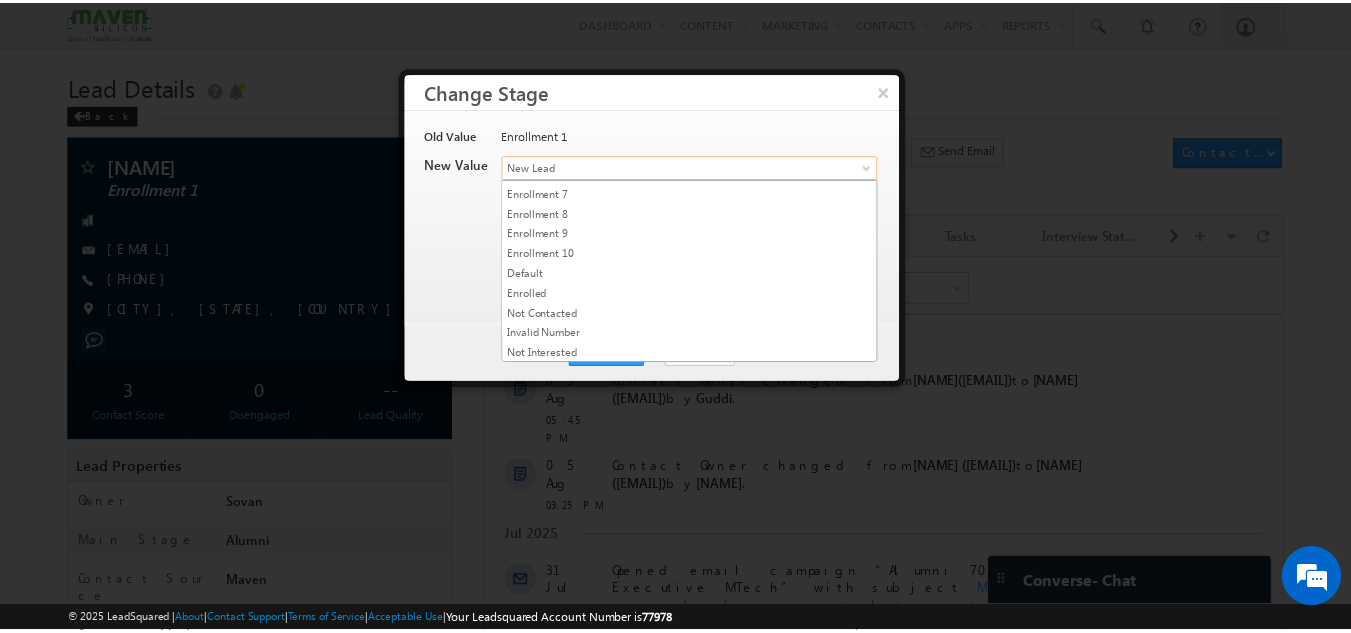scroll, scrollTop: 378, scrollLeft: 0, axis: vertical 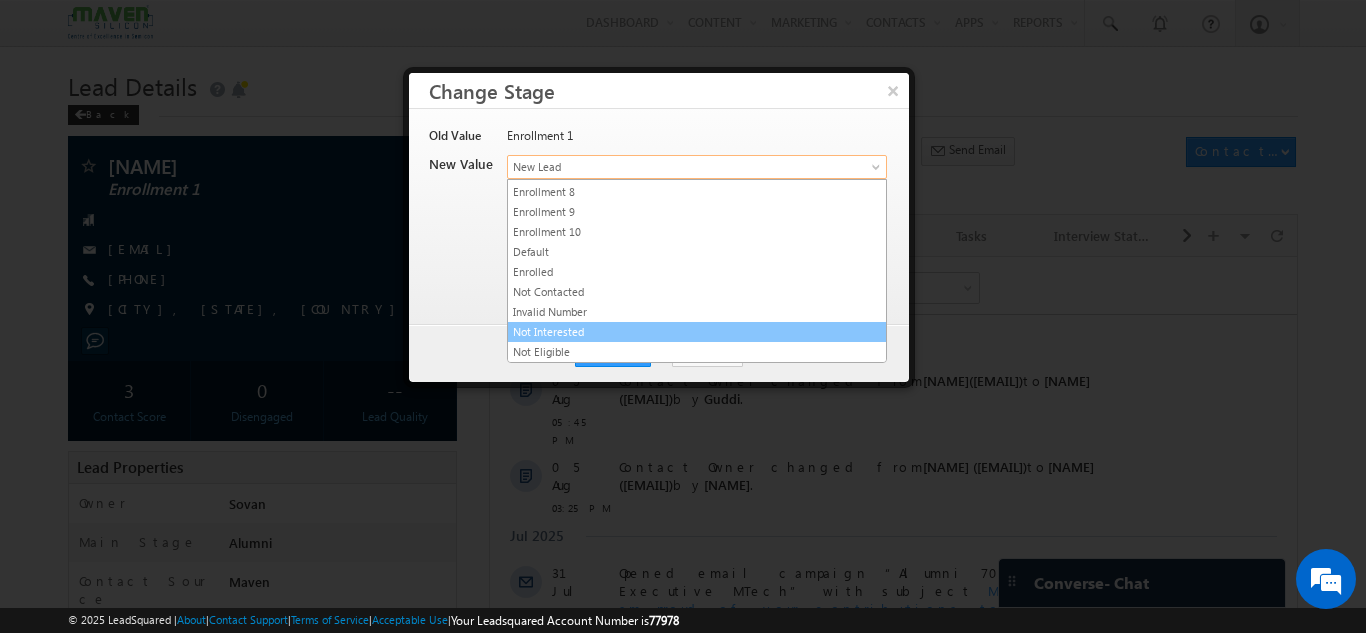 click on "Not Interested" at bounding box center [697, 332] 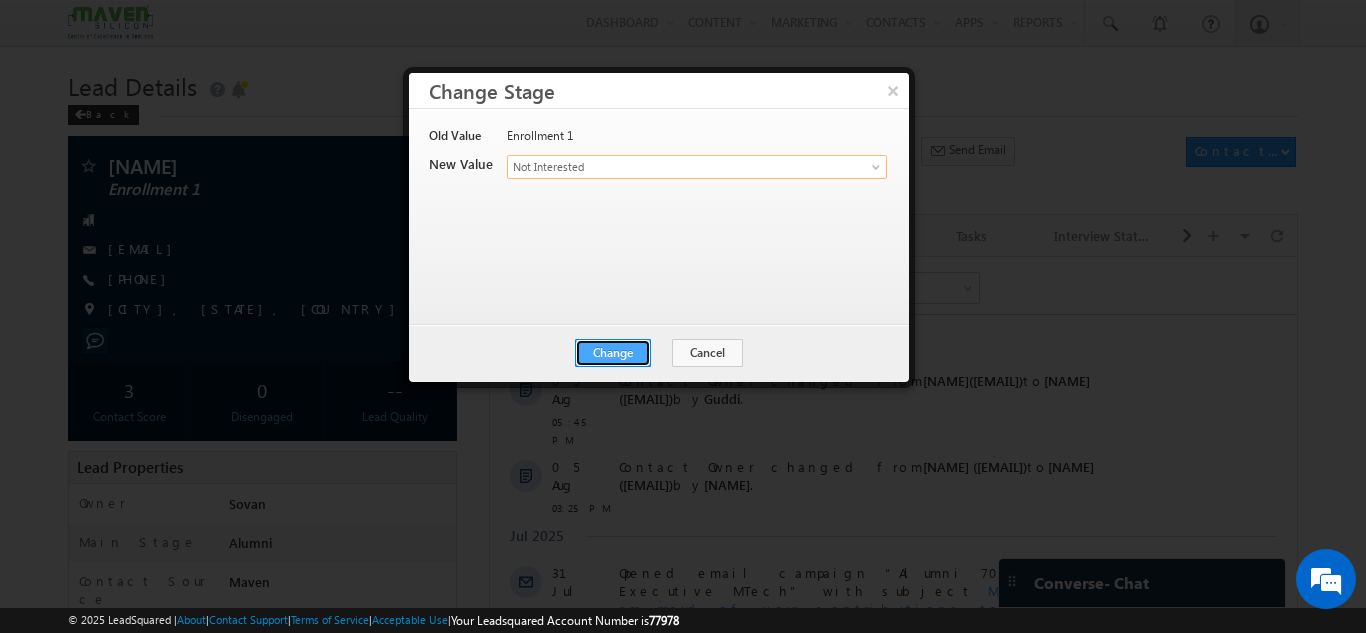 click on "Change" at bounding box center (613, 353) 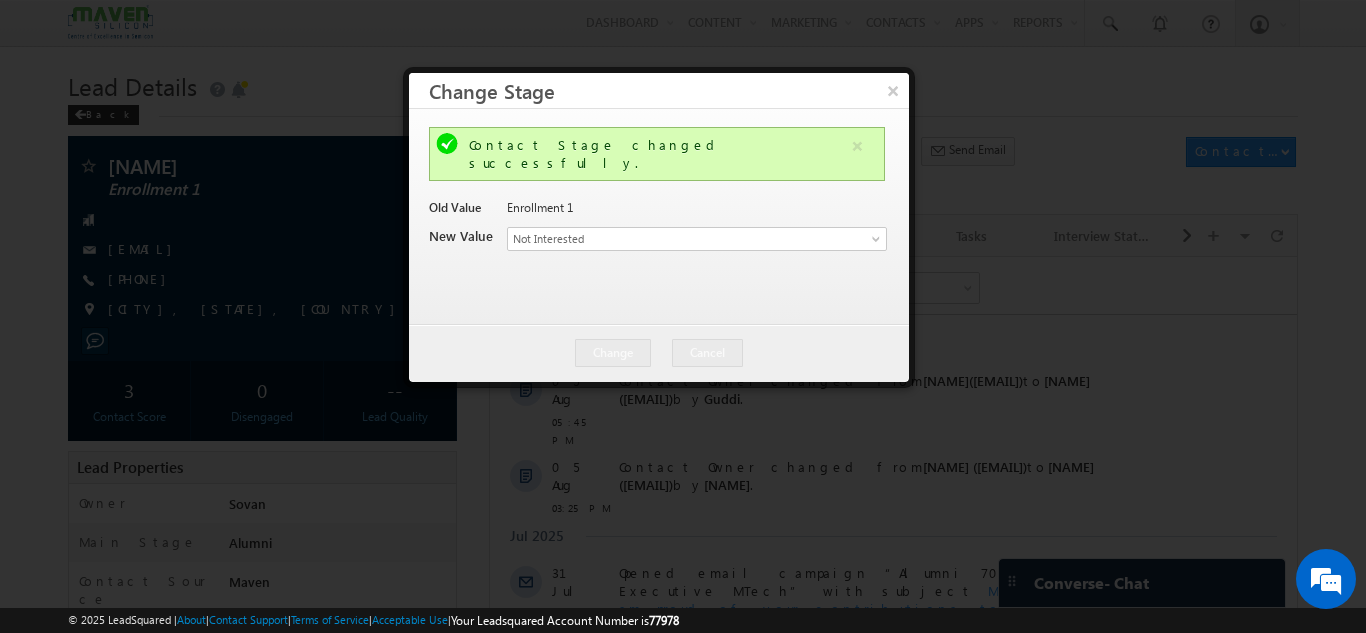 click on "Activity Type
All Selected
Select All Sales Activities 1 Sales Activity Opportunities 1 Program Email Activities 18 Email Bounced Email Link Clicked Email Marked Spam Email Opened Inbound Contact through Email Mailing preference link clicked Negative Response to Email Neutral Response to Email Positive Response to Email Resubscribed Subscribed To Newsletter Subscribed To Promotional Emails Unsubscribe Link Clicked Unsubscribed Unsubscribed From Newsletter Unsubscribed From Promotional Emails View in browser link Clicked Email Sent Web Activities 5 Conversion Button Clicked Converted to Contact Form Submitted on Website Page Visited on Website Tracking URL Clicked Contact Capture Activities 1 Contact Capture Phone Call Activities 2 Inbound Phone Call Activity Outbound Phone Call Activity Other Activities 25 Admission Letter Issued Application Form Batch Transfer Document Generation 5" at bounding box center [892, 571] 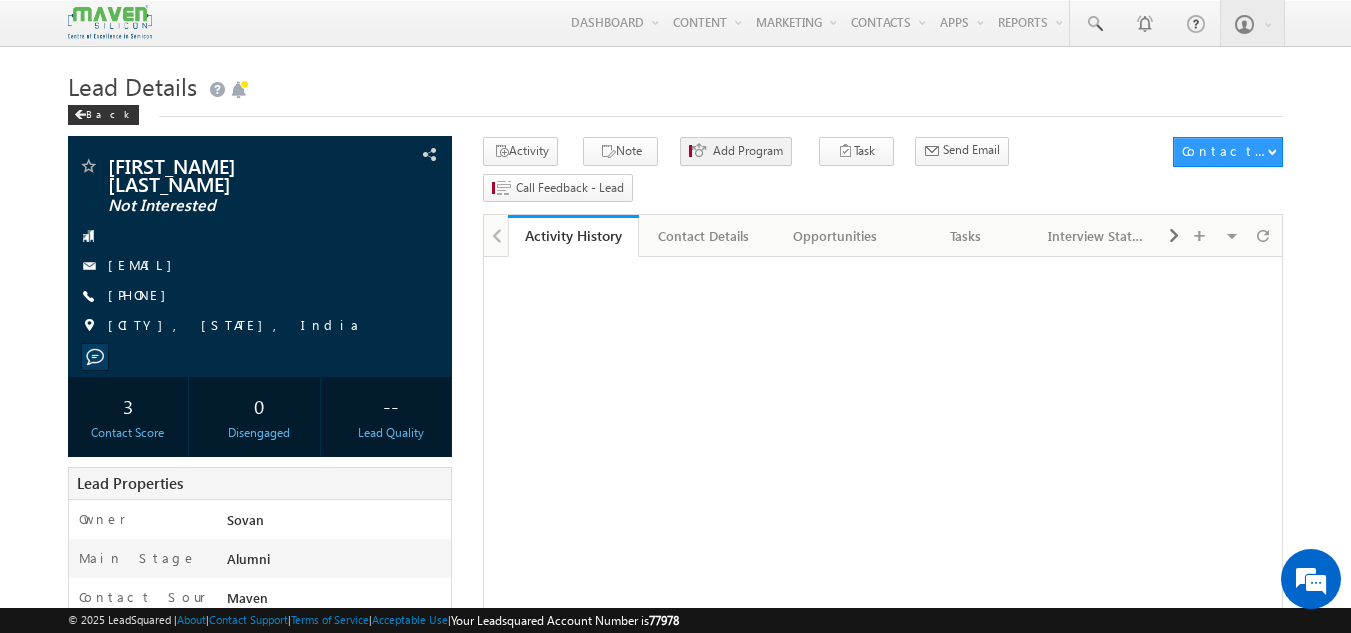 scroll, scrollTop: 0, scrollLeft: 0, axis: both 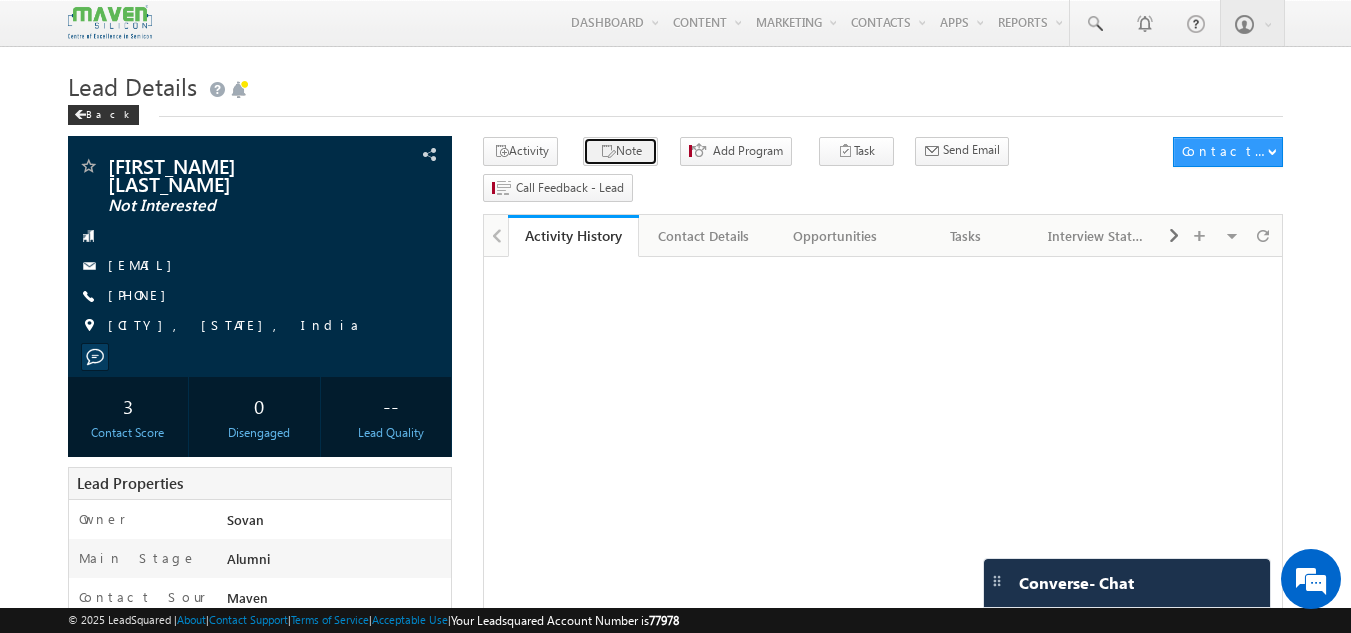 click at bounding box center [608, 152] 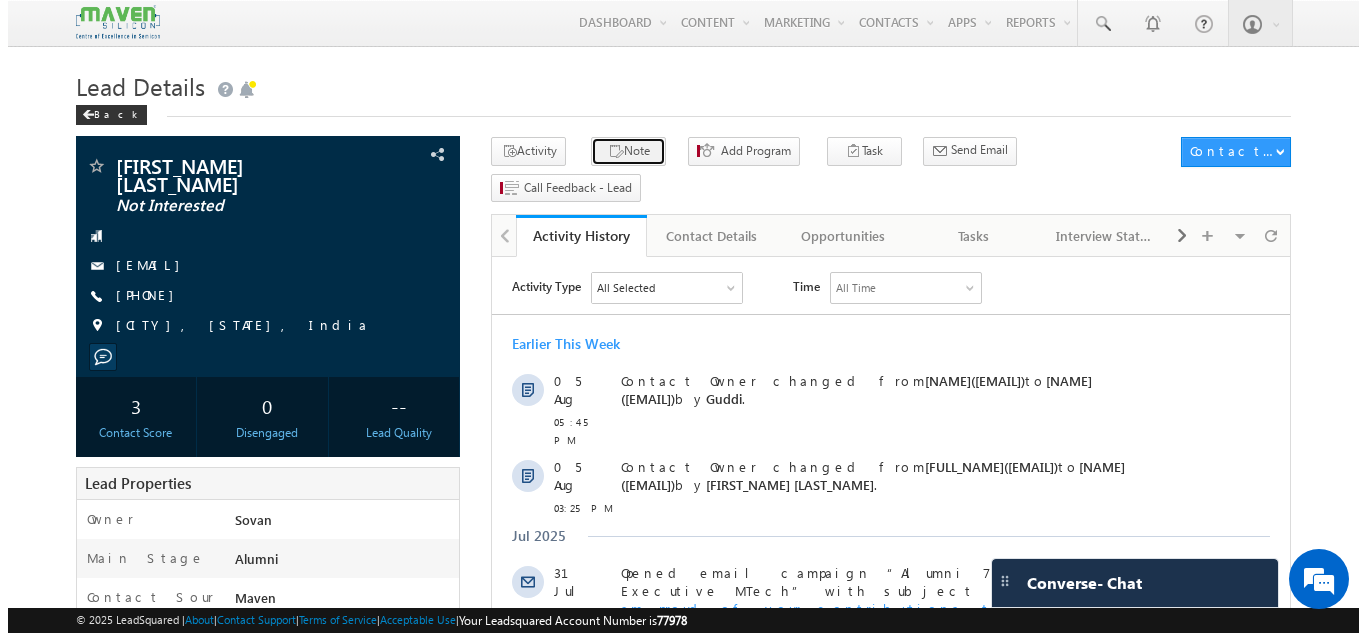scroll, scrollTop: 0, scrollLeft: 0, axis: both 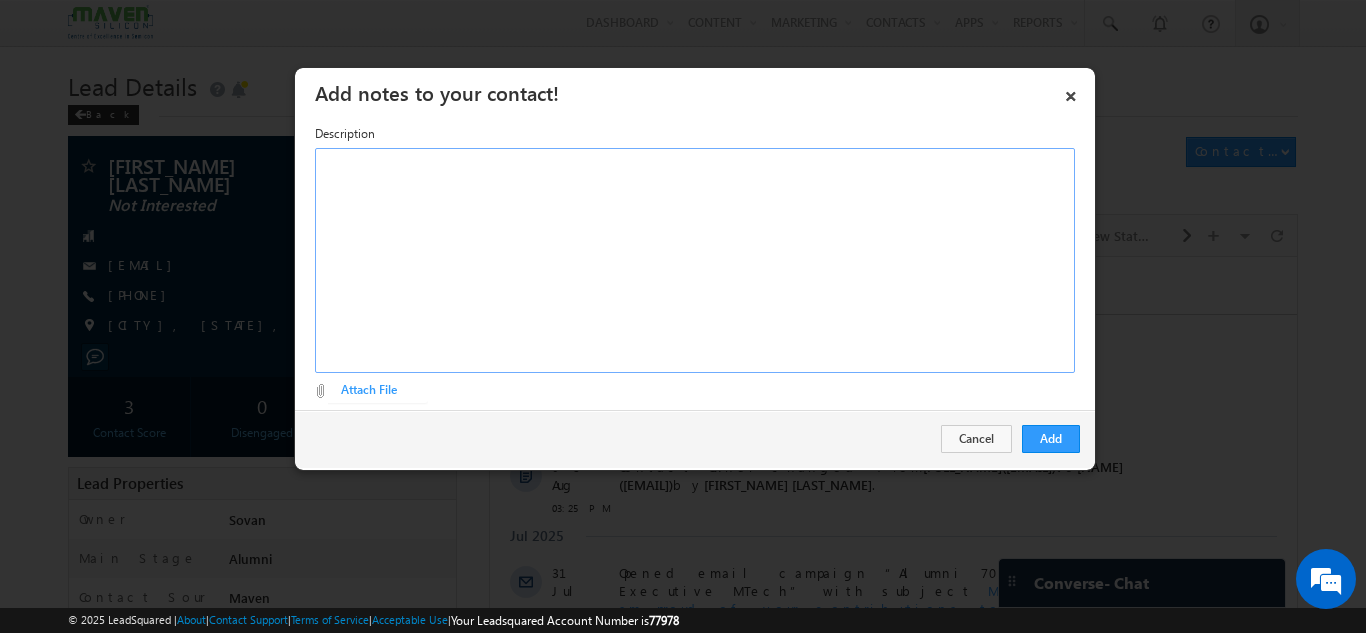 click at bounding box center [695, 260] 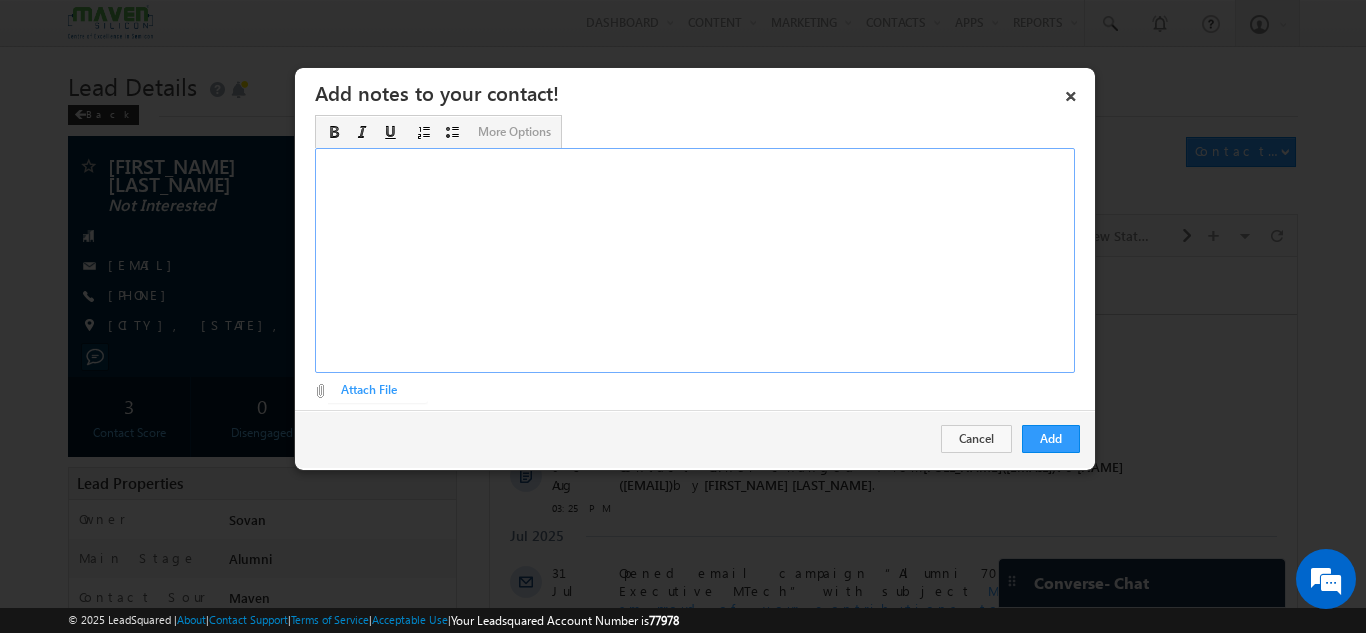 type 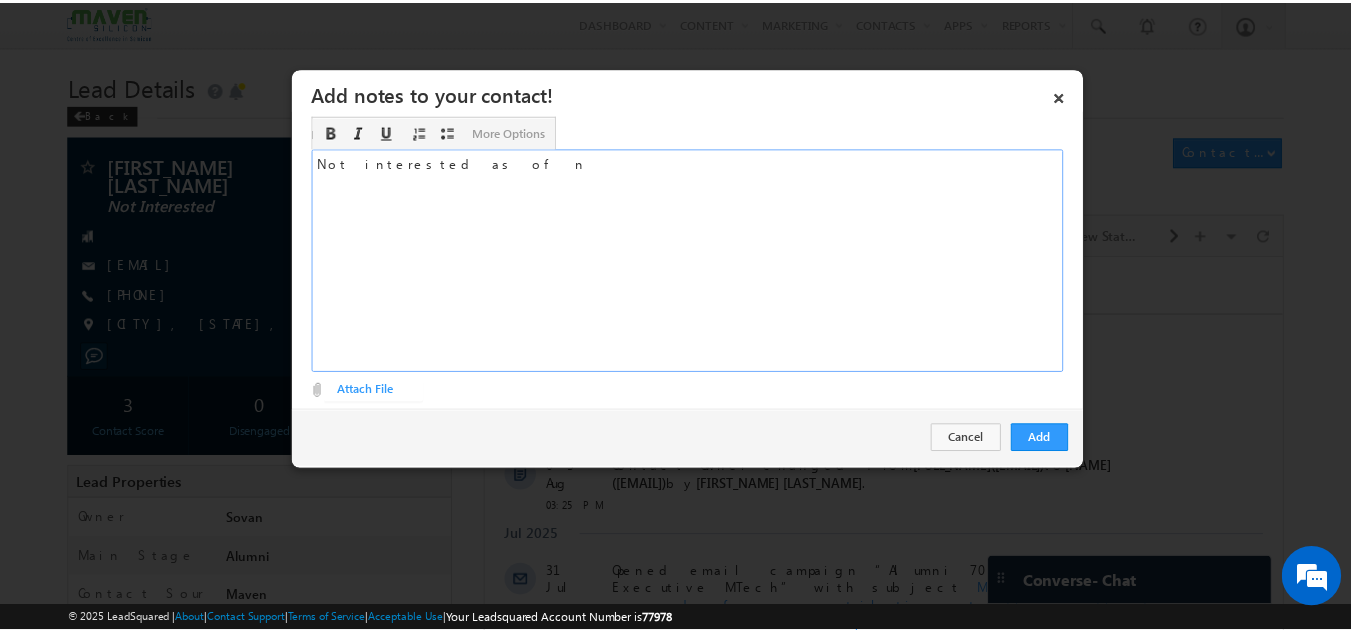 scroll, scrollTop: 0, scrollLeft: 0, axis: both 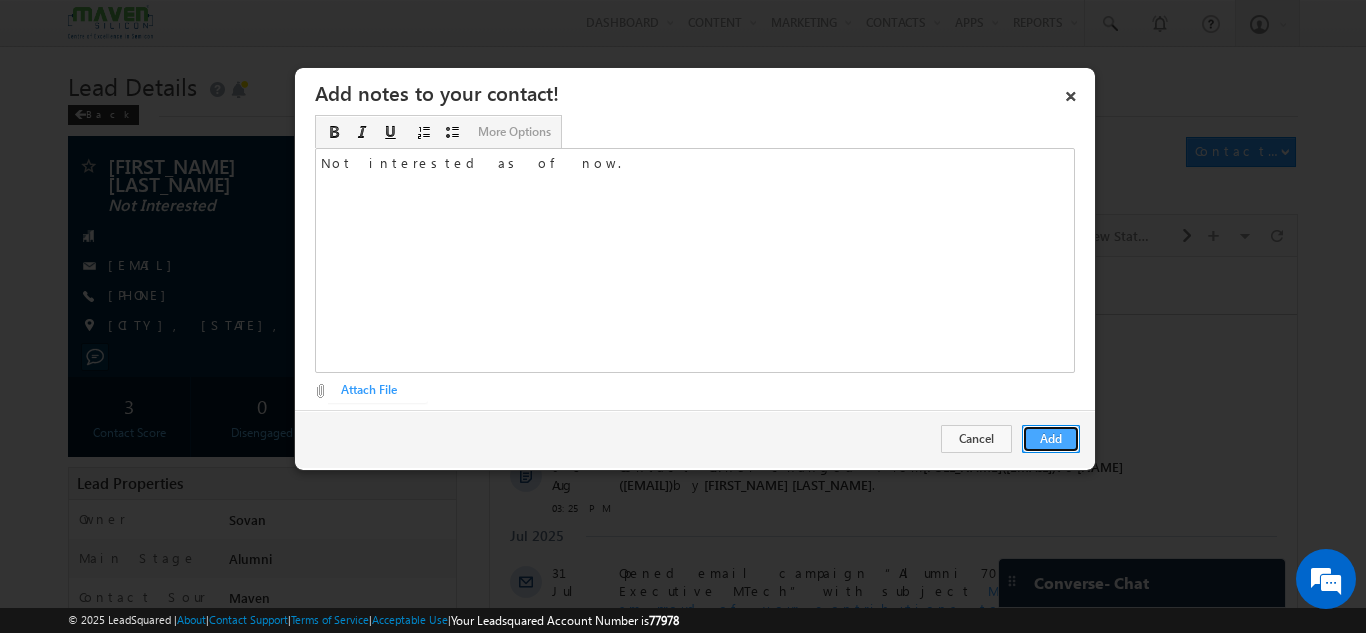 click on "Add" at bounding box center [1051, 439] 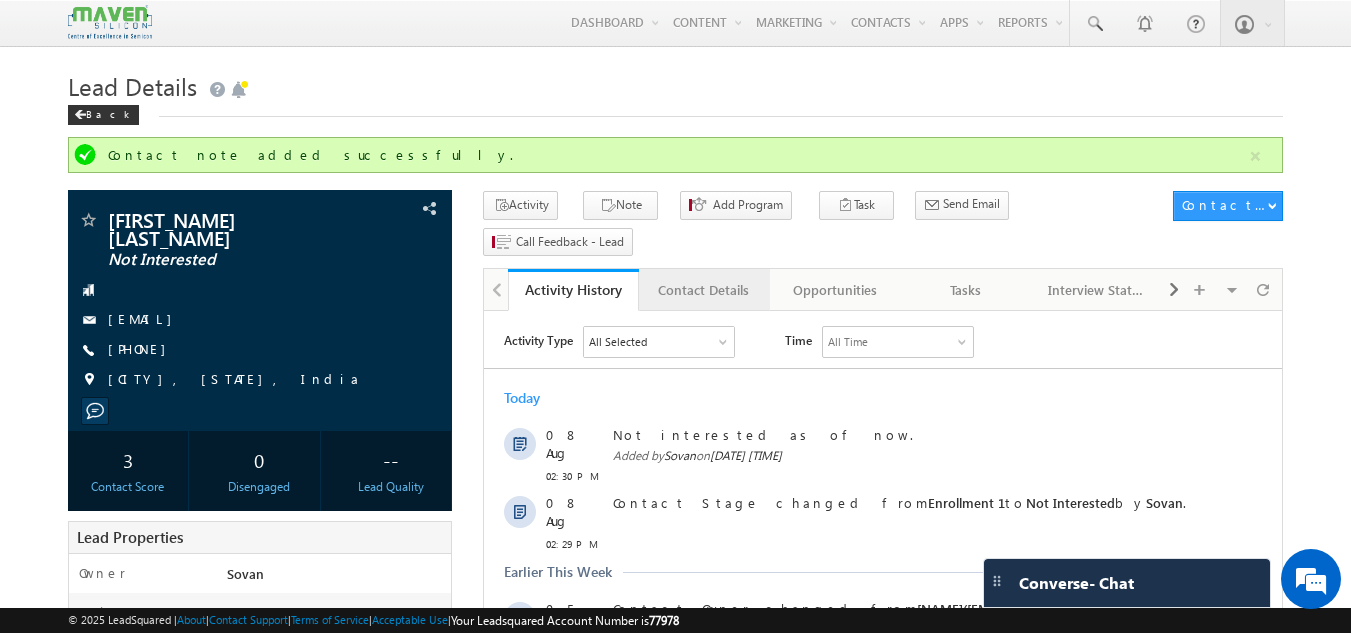 click on "Contact Details" at bounding box center [703, 290] 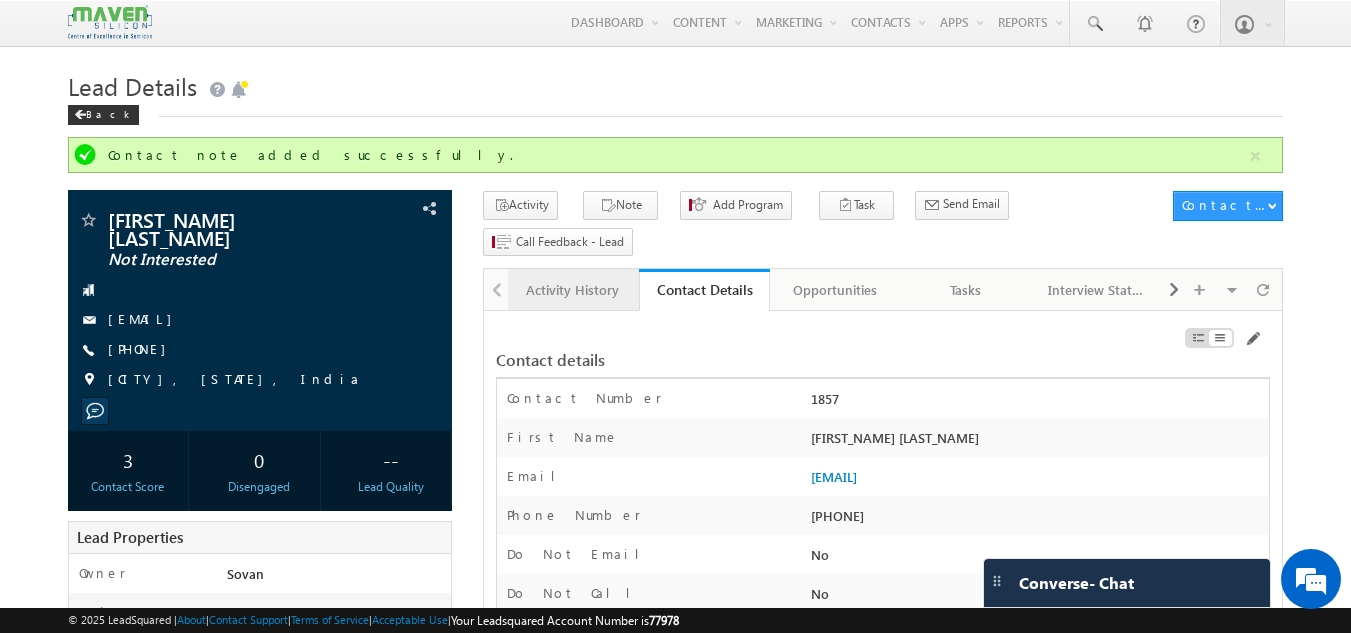 click on "Activity History" at bounding box center (572, 290) 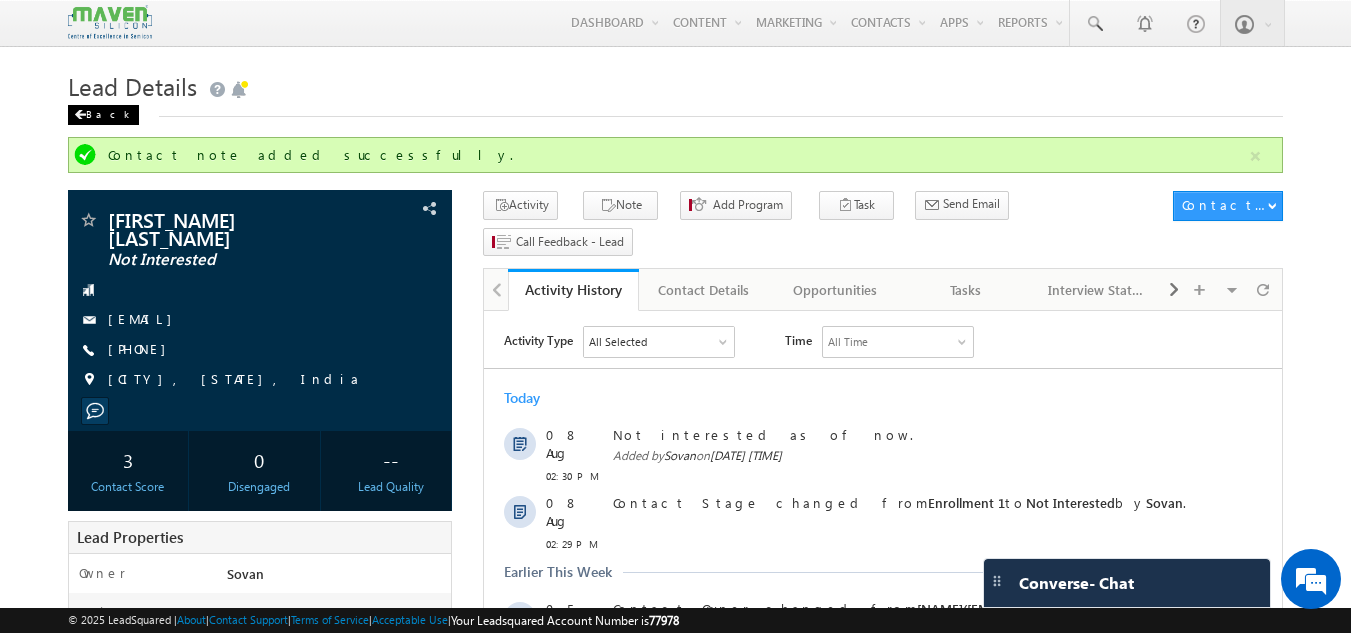 click on "Back" at bounding box center (103, 115) 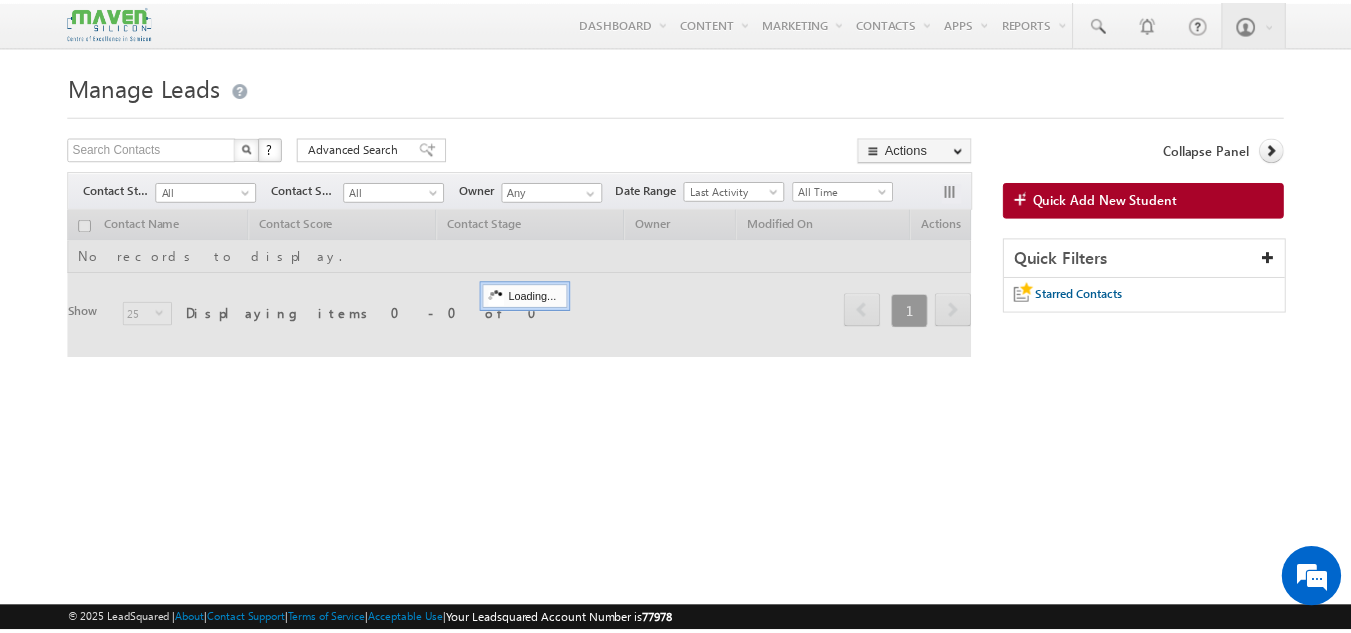 scroll, scrollTop: 0, scrollLeft: 0, axis: both 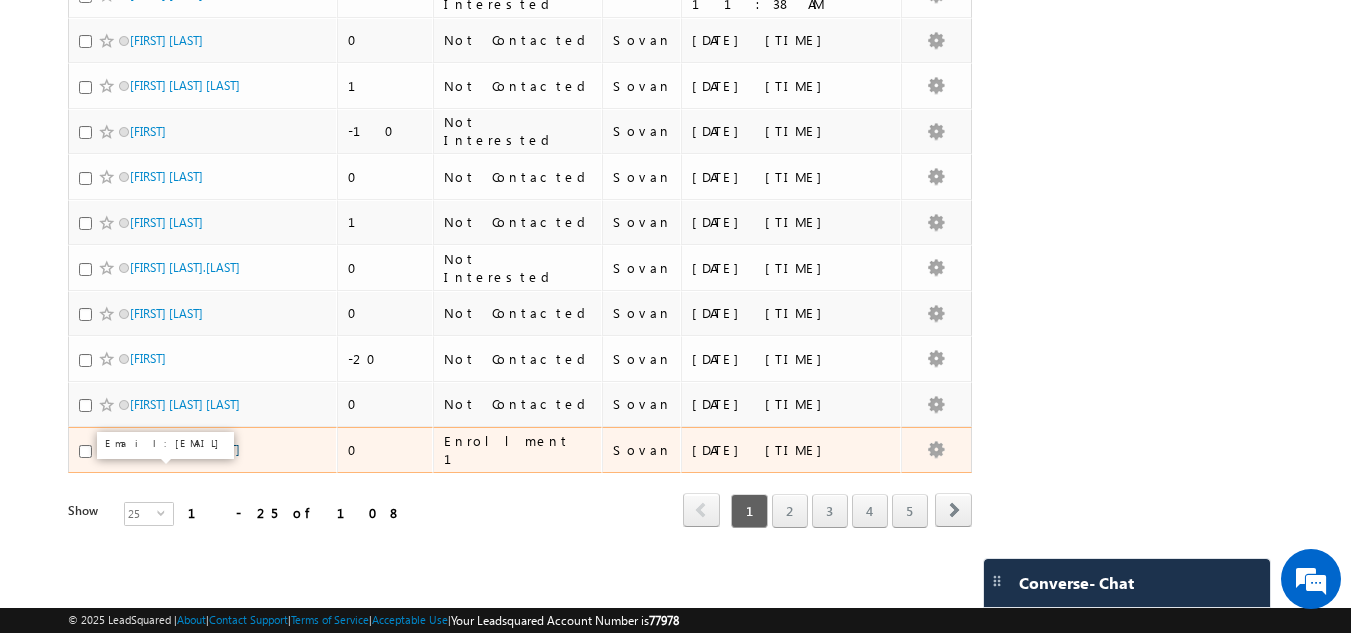 click on "[FIRST] [LAST] [LAST]" at bounding box center (185, 449) 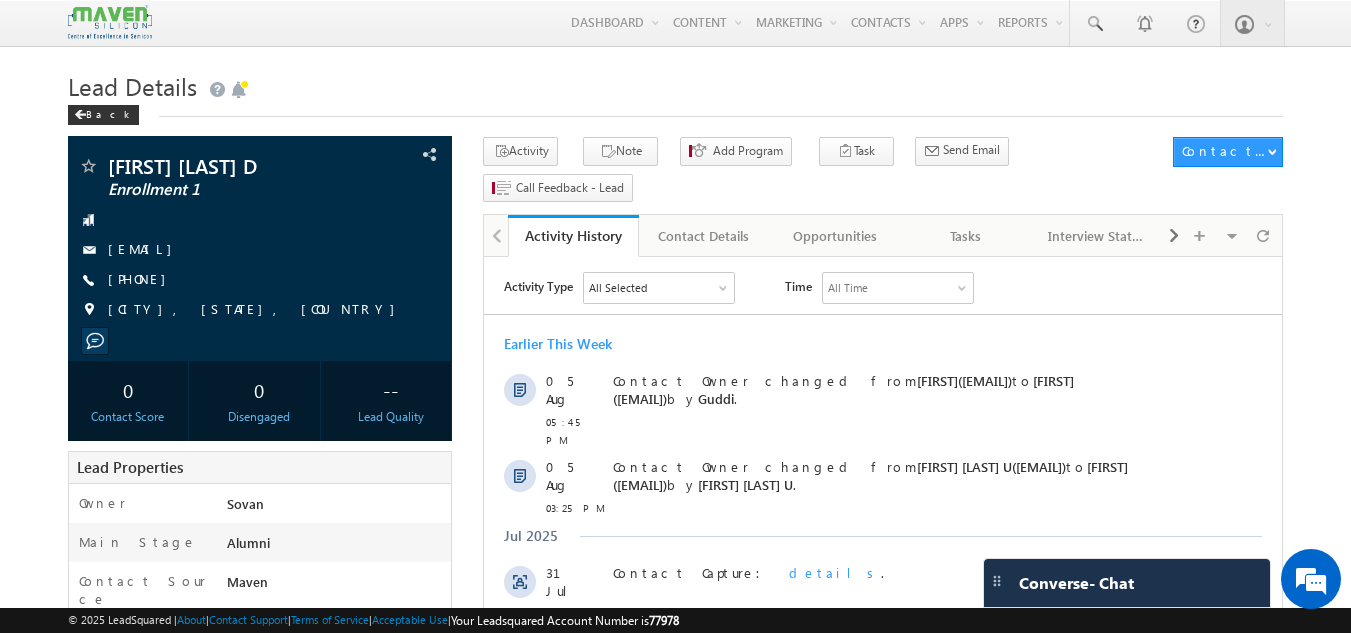 scroll, scrollTop: 0, scrollLeft: 0, axis: both 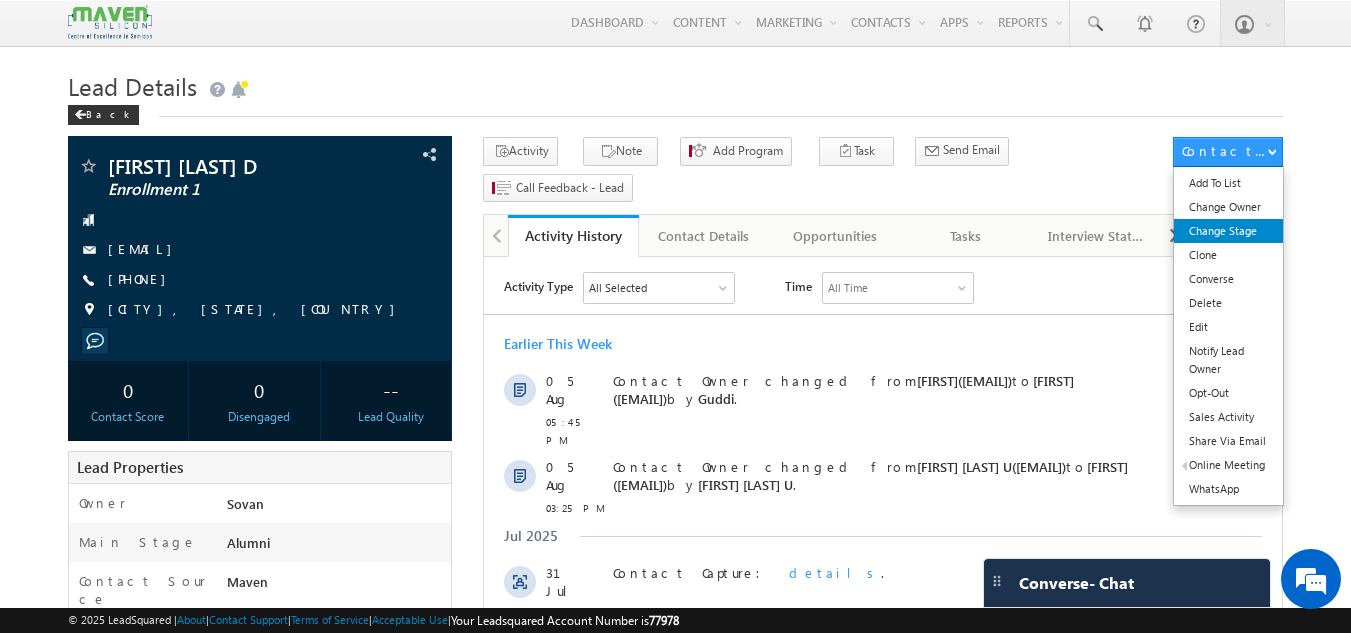 click on "Change Stage" at bounding box center (1228, 231) 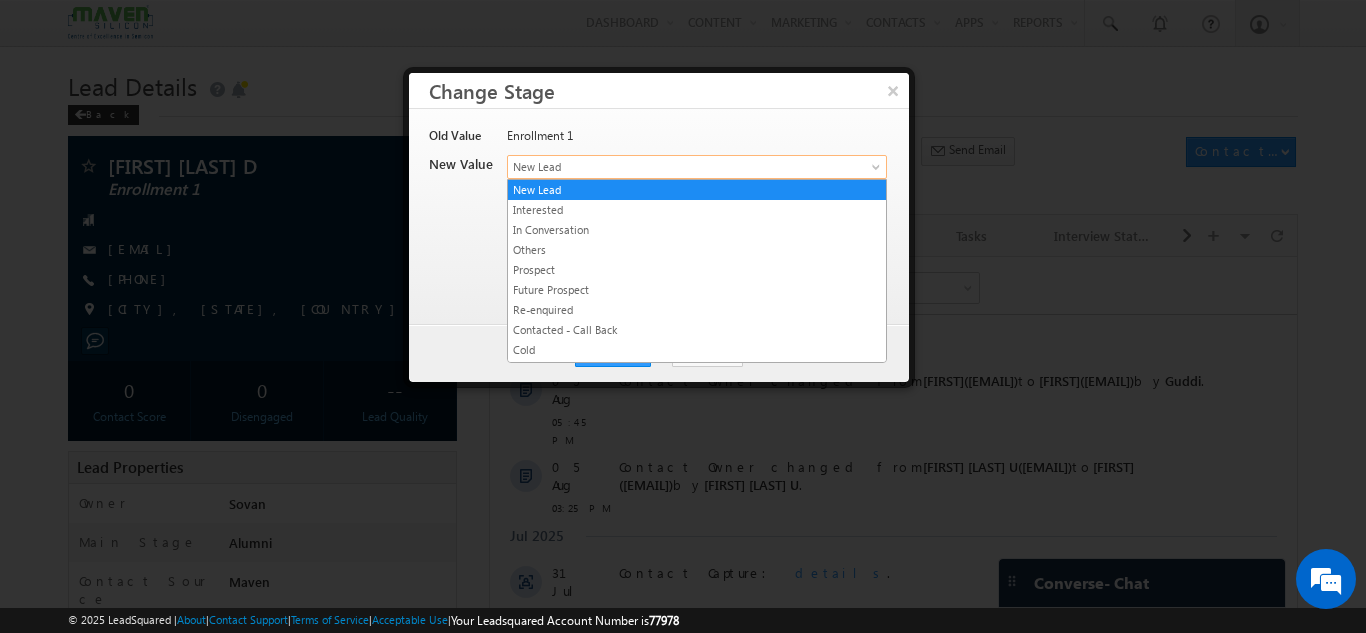 click on "New Lead" at bounding box center (664, 167) 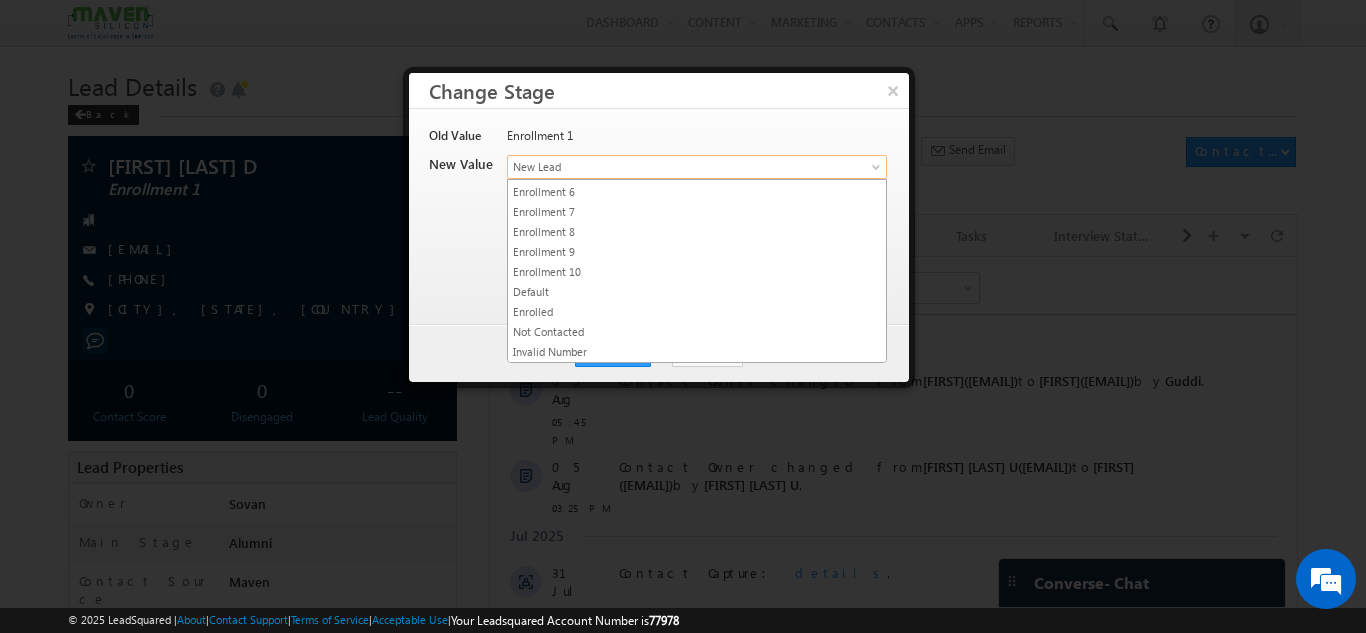 scroll, scrollTop: 378, scrollLeft: 0, axis: vertical 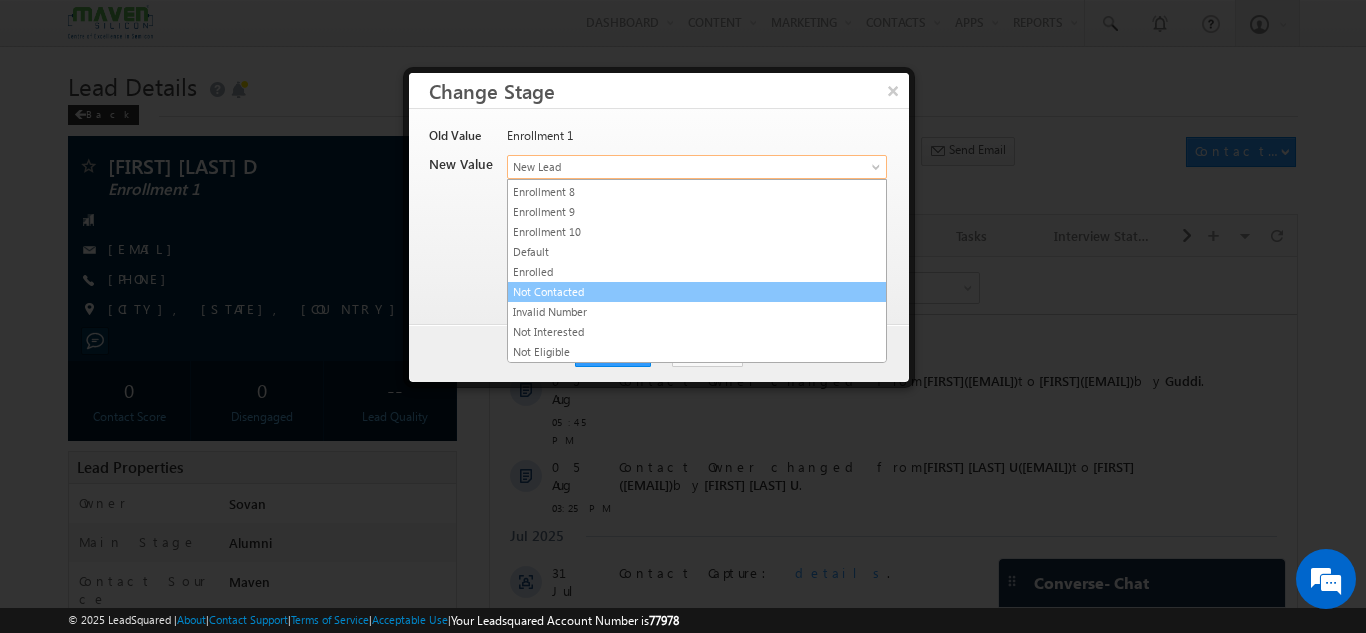 click on "Not Contacted" at bounding box center (697, 292) 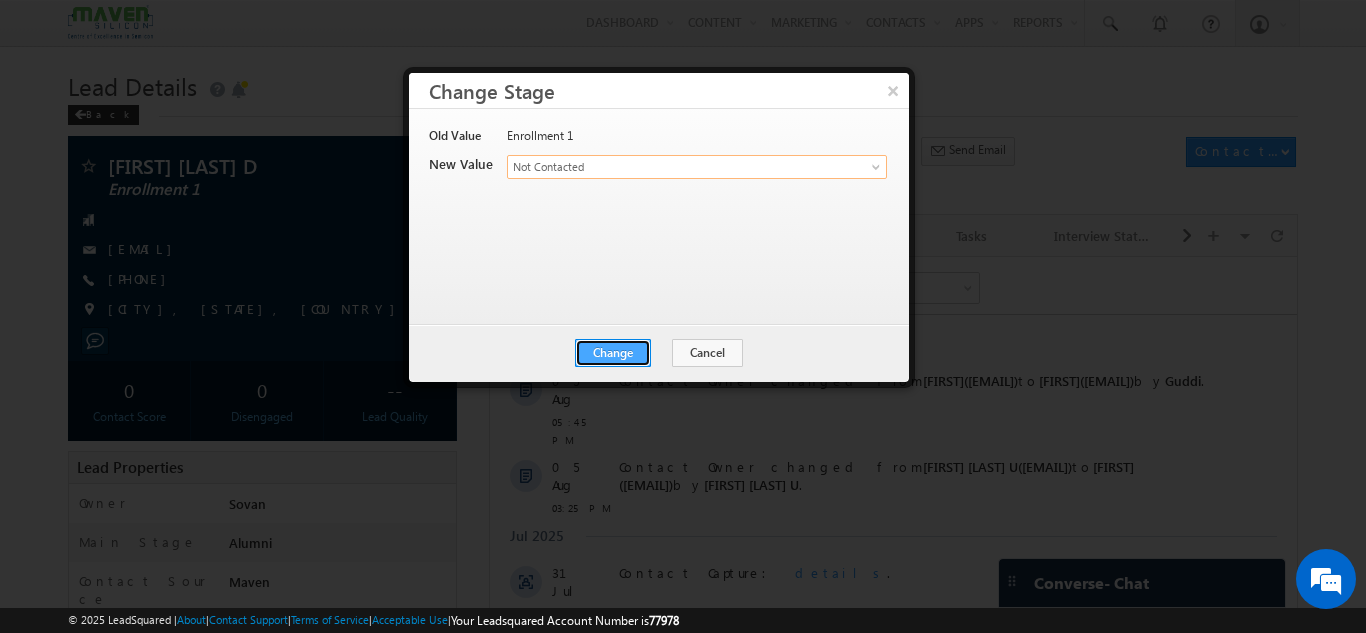 click on "Change" at bounding box center [613, 353] 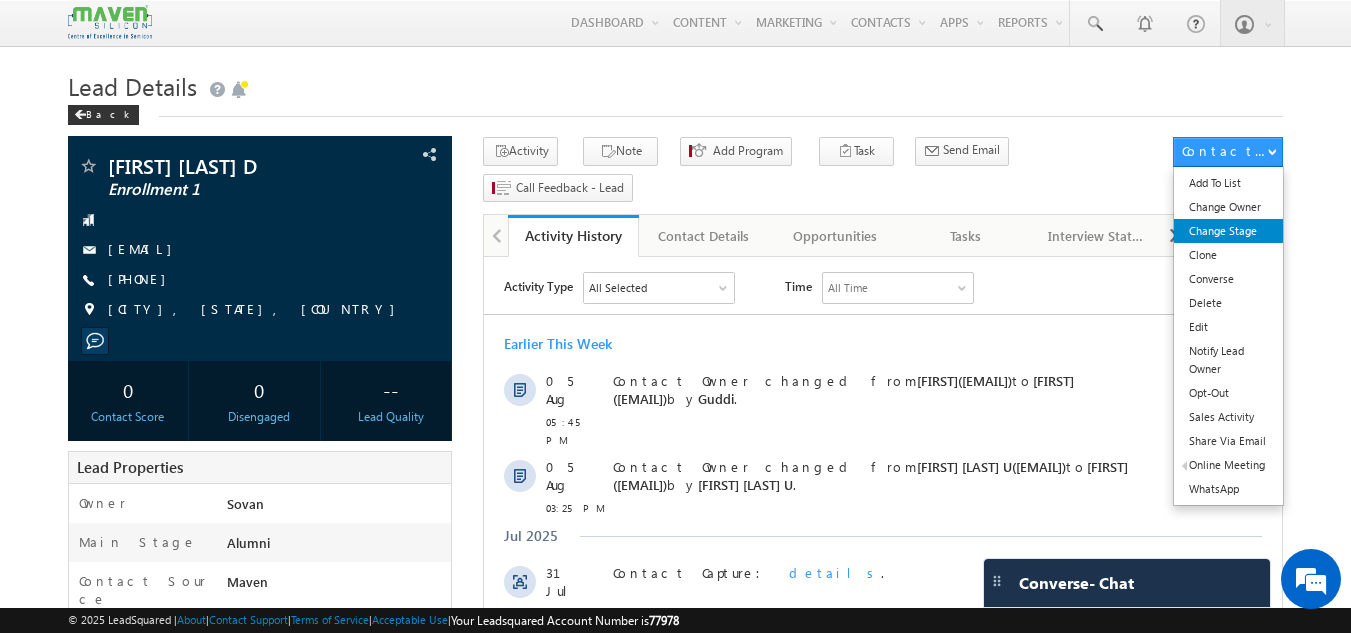 click on "Change Stage" at bounding box center [1228, 231] 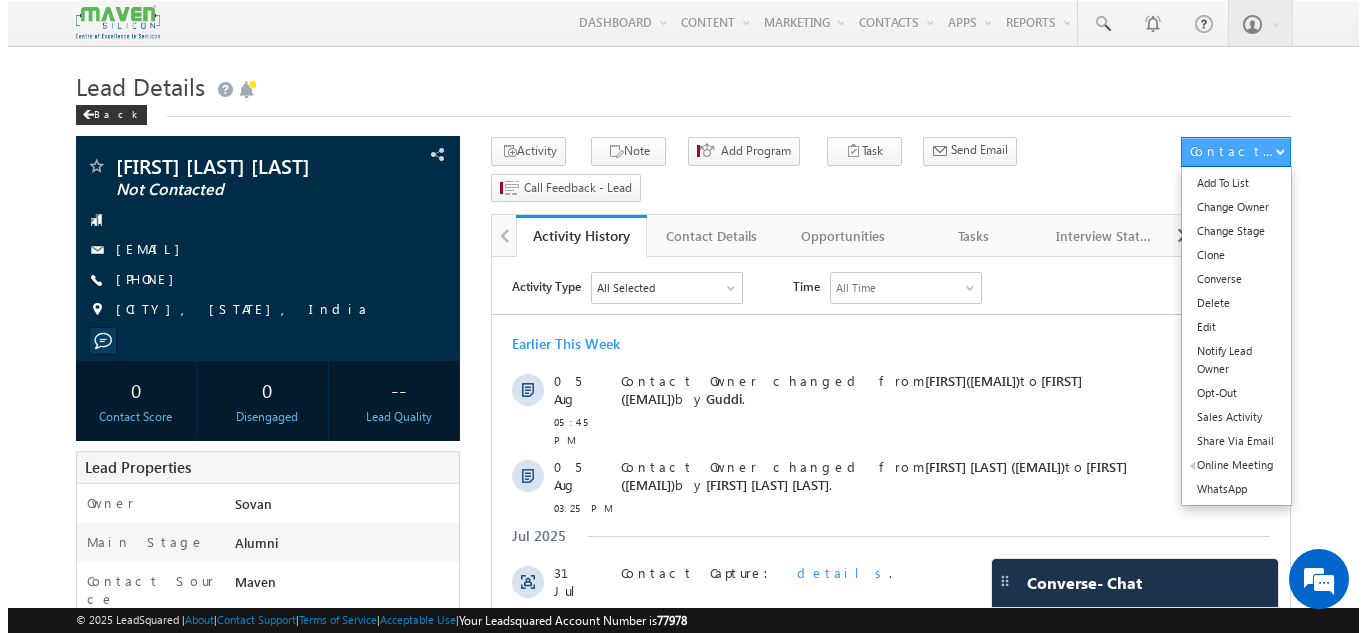 scroll, scrollTop: 0, scrollLeft: 0, axis: both 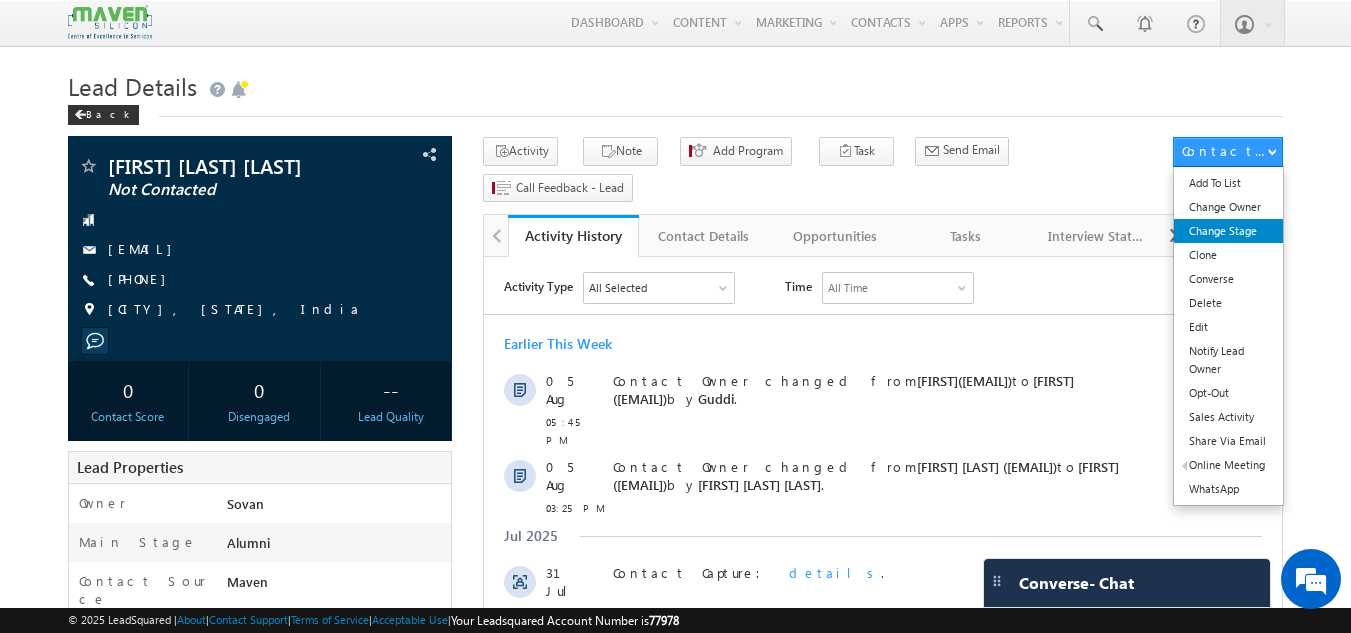 click on "Change Stage" at bounding box center [1228, 231] 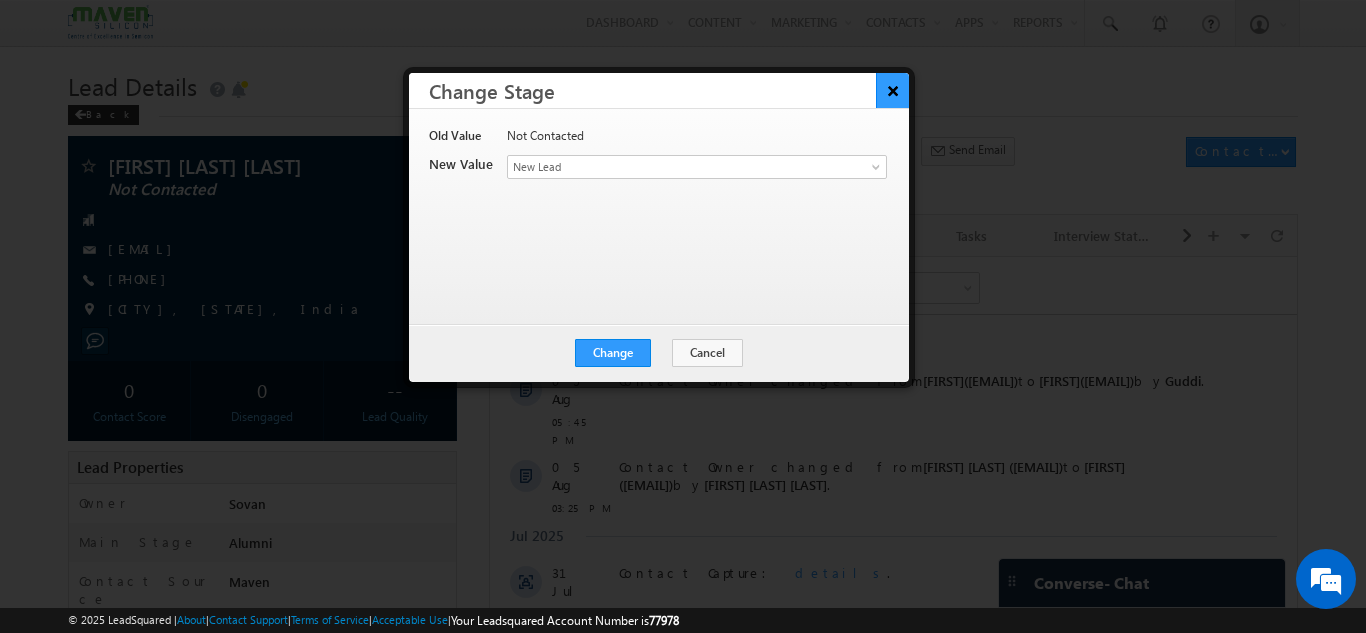 click on "×" at bounding box center [892, 90] 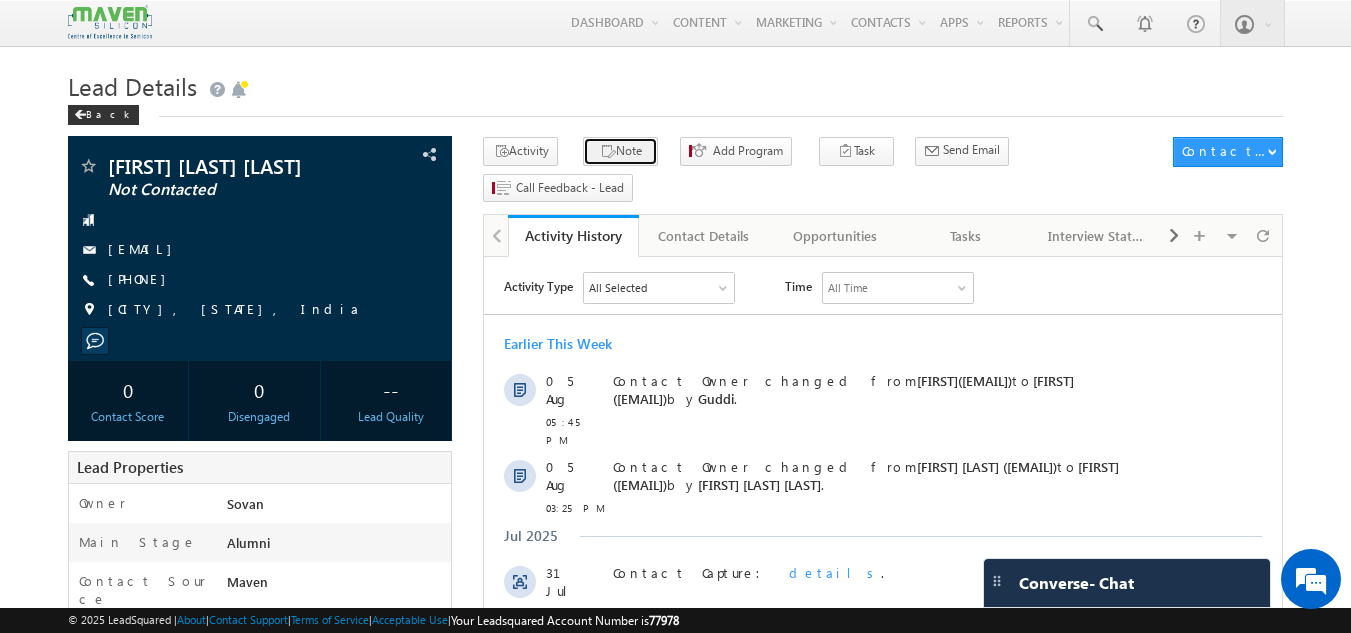 click on "Note" at bounding box center [620, 151] 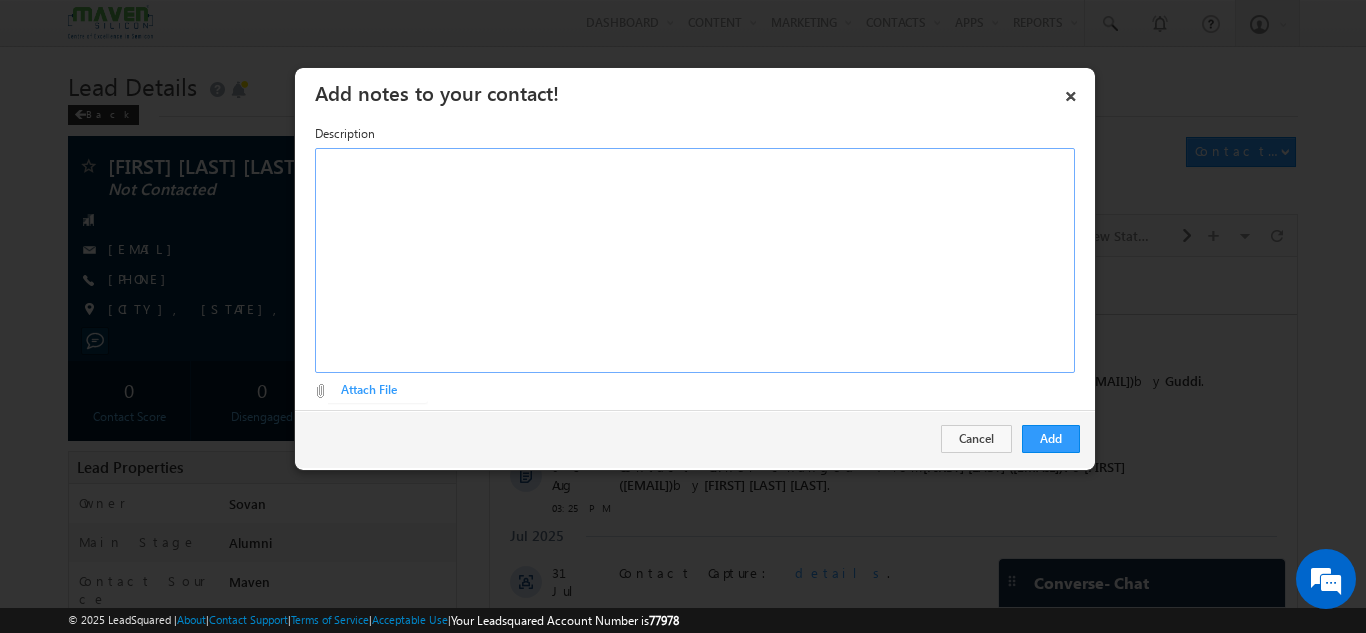 click at bounding box center (695, 260) 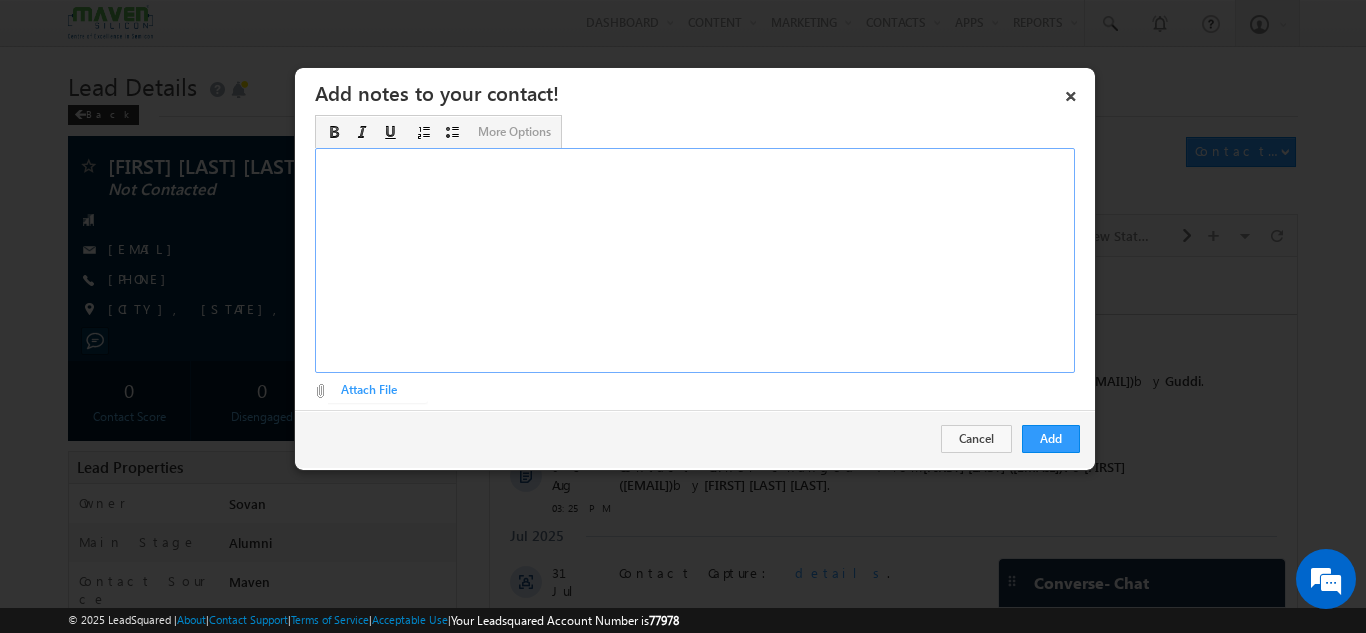 type 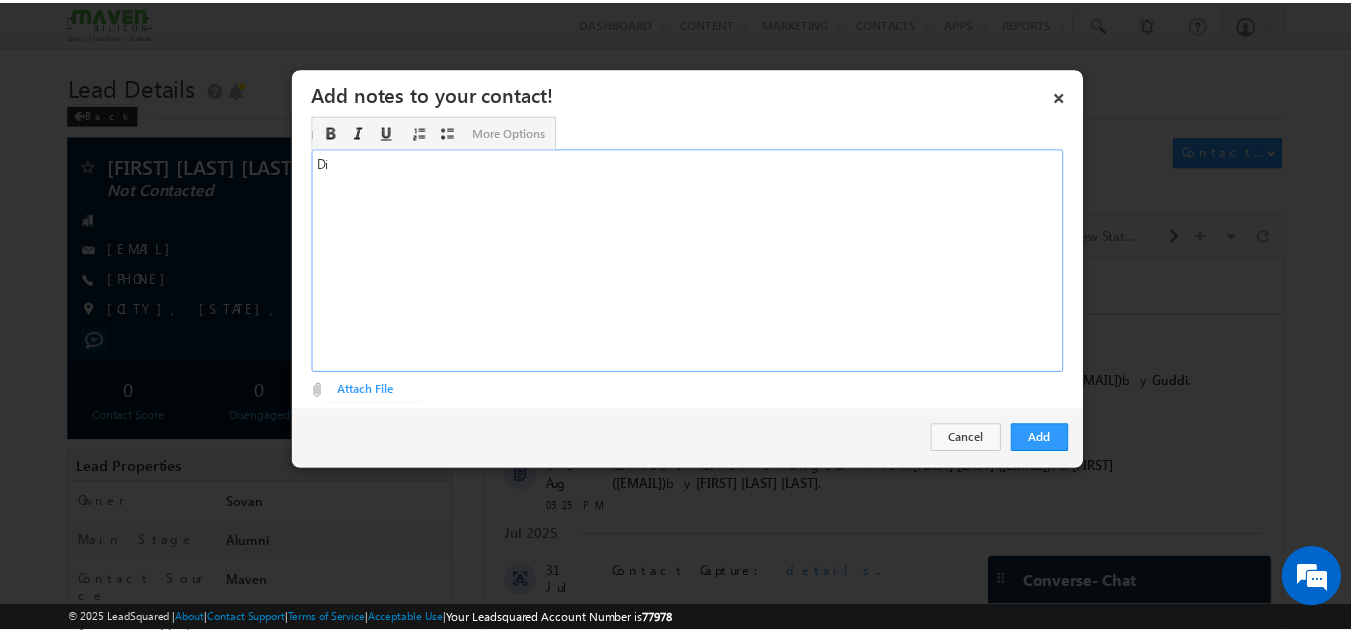 scroll, scrollTop: 0, scrollLeft: 0, axis: both 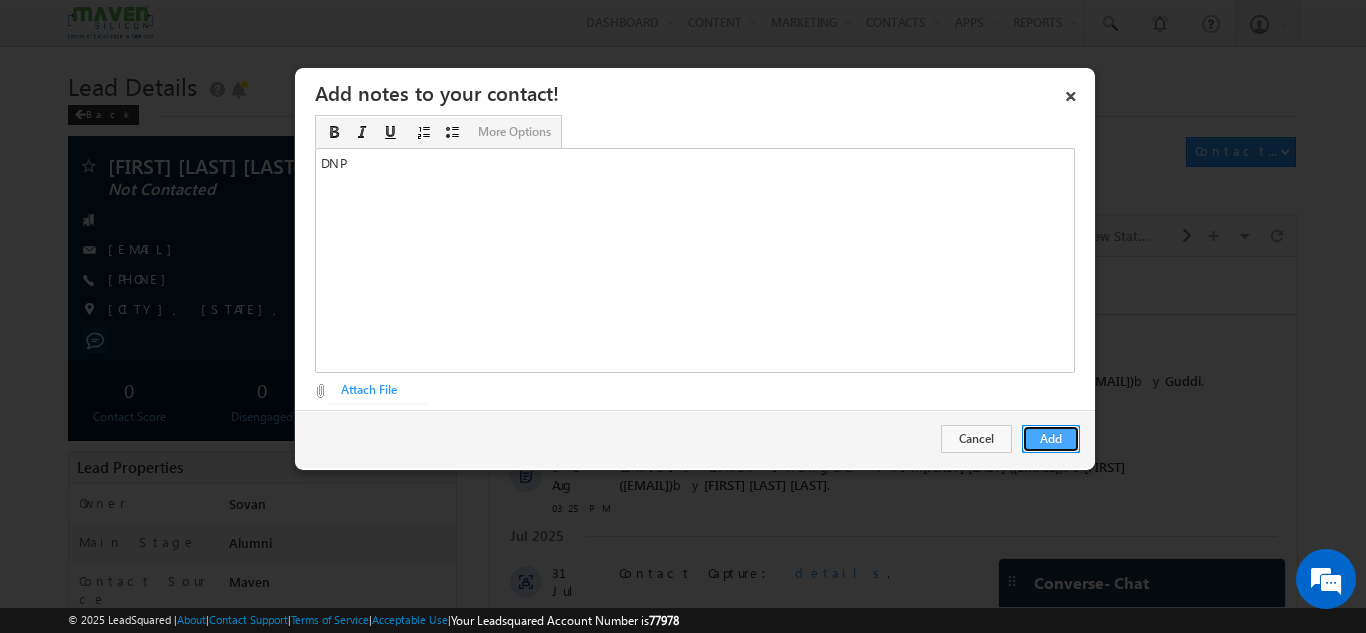click on "Add" at bounding box center [1051, 439] 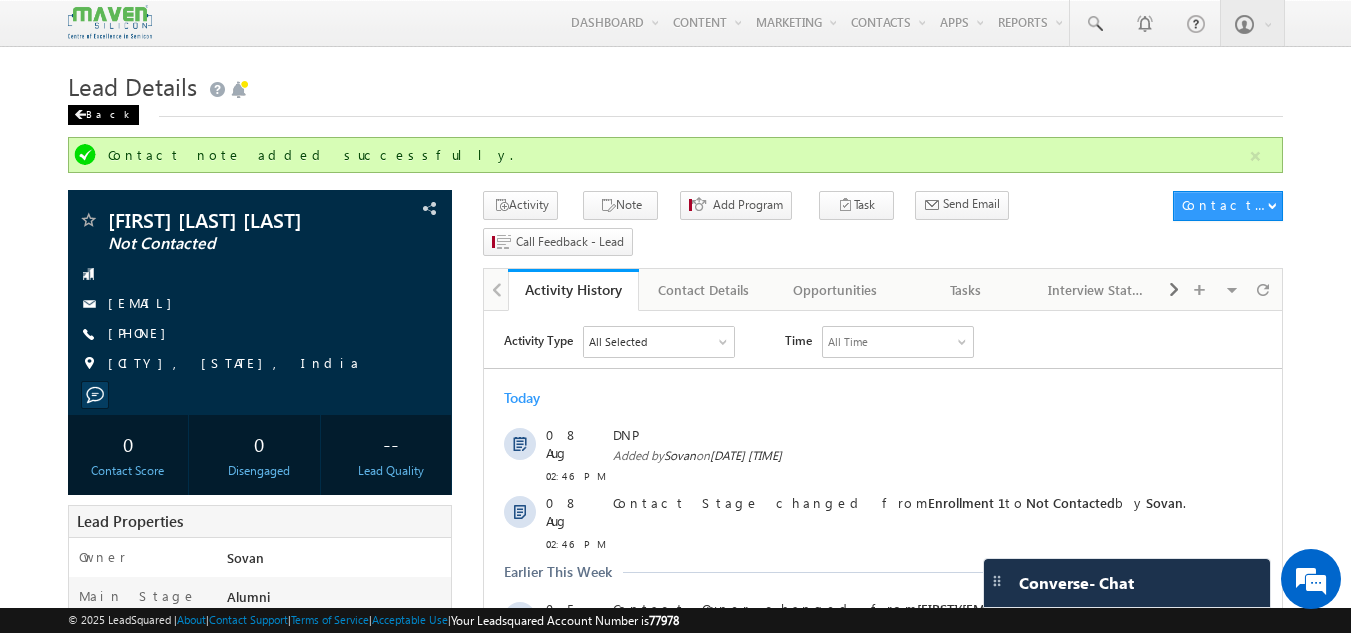 click on "Back" at bounding box center (103, 115) 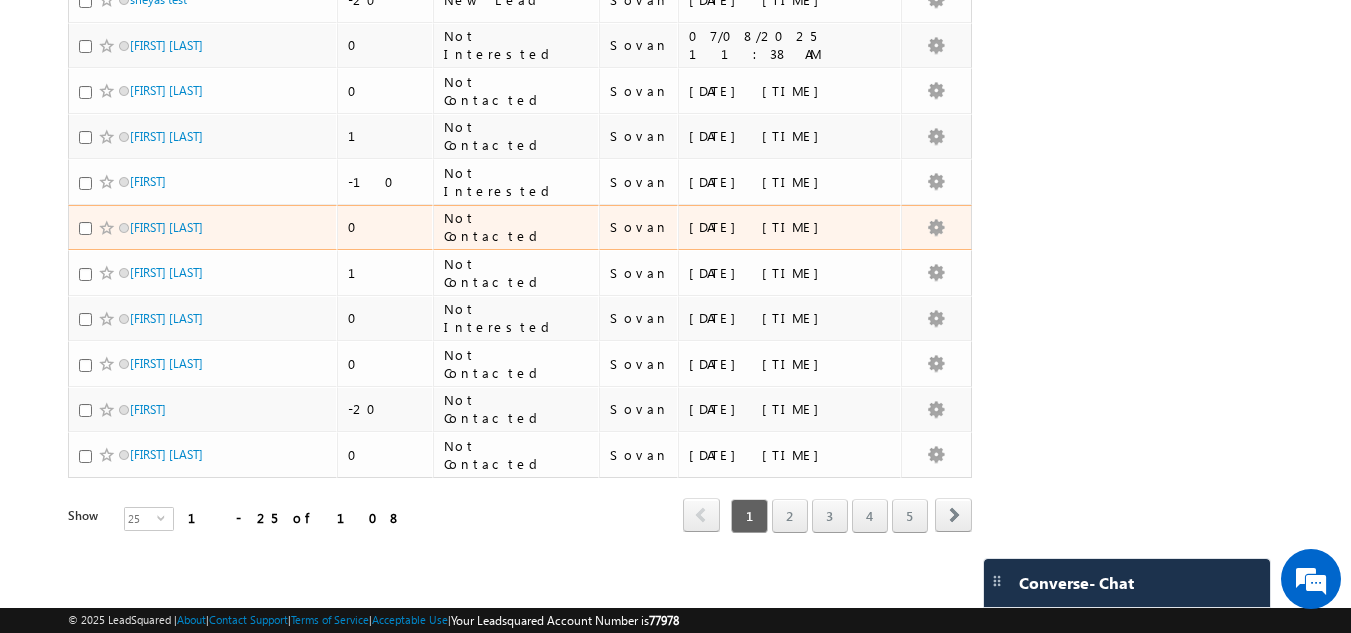 scroll, scrollTop: 930, scrollLeft: 0, axis: vertical 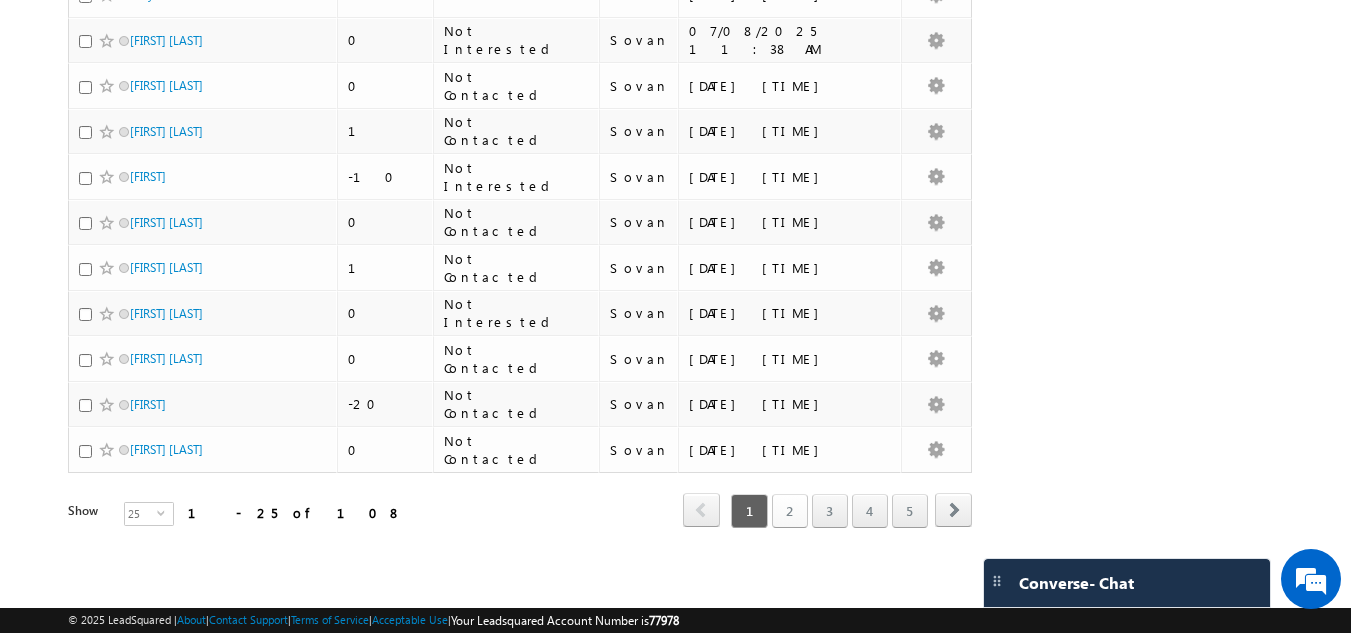 click on "2" at bounding box center [790, 511] 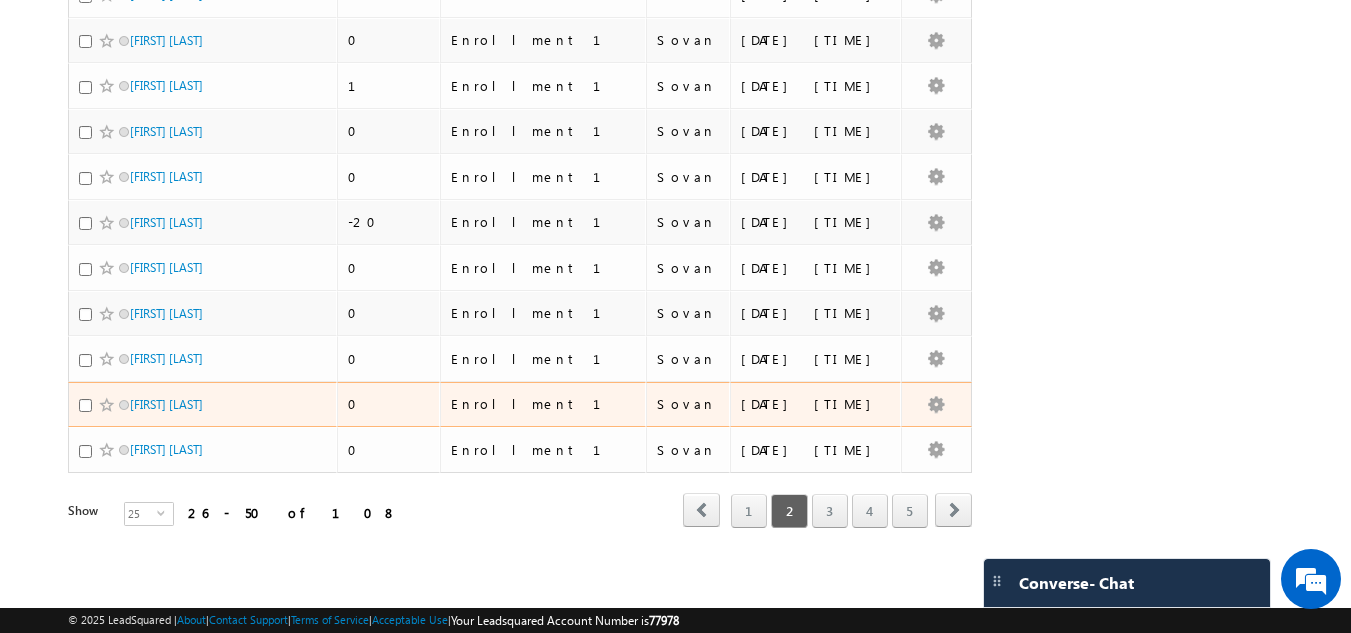 scroll, scrollTop: 906, scrollLeft: 0, axis: vertical 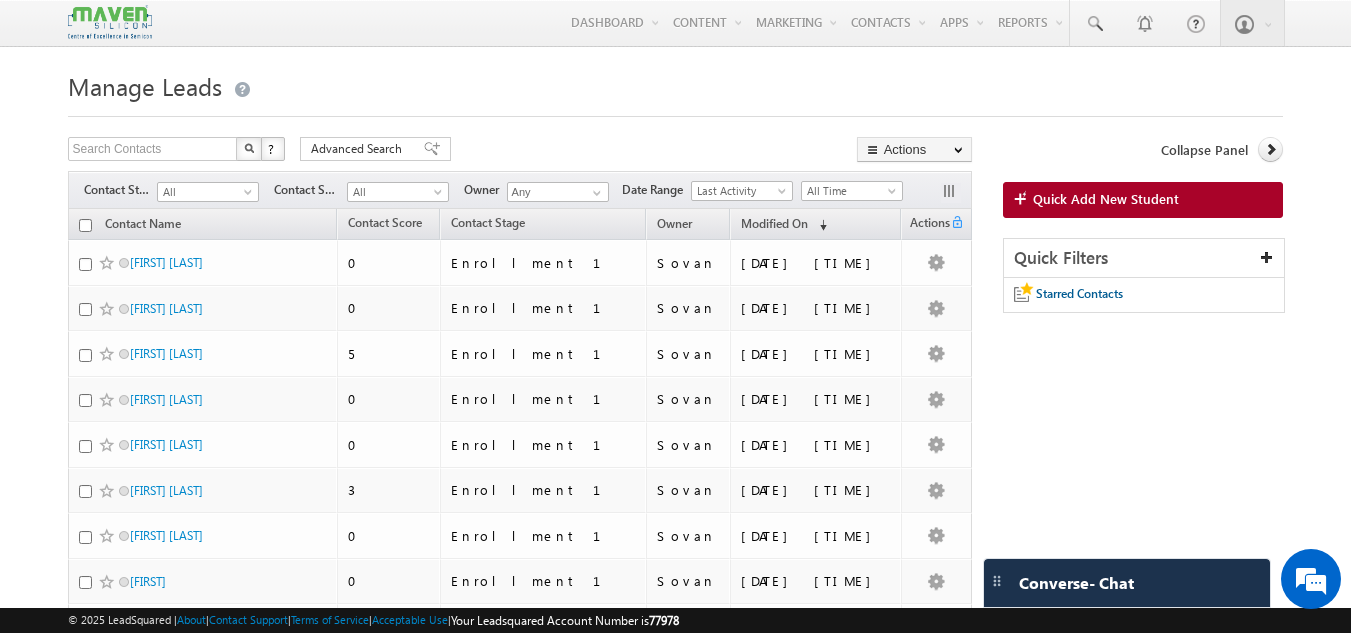 click on "Manage Leads" at bounding box center [676, 84] 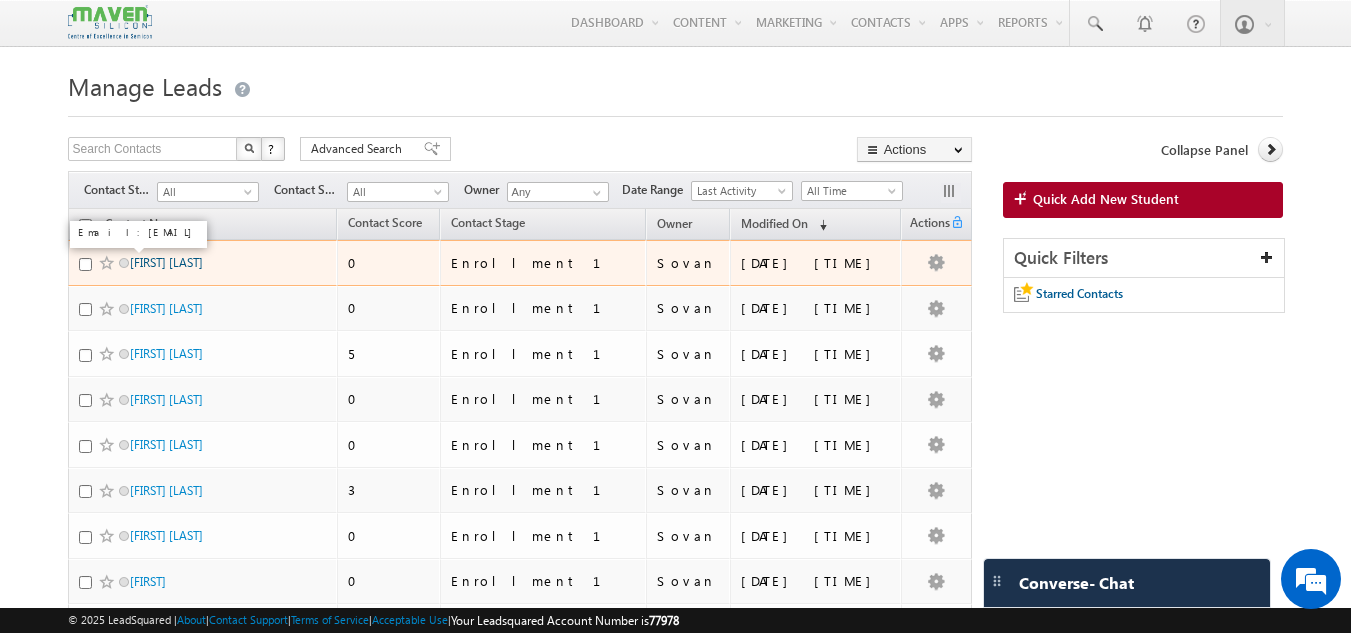 click on "[FIRST] [LAST]" at bounding box center [166, 262] 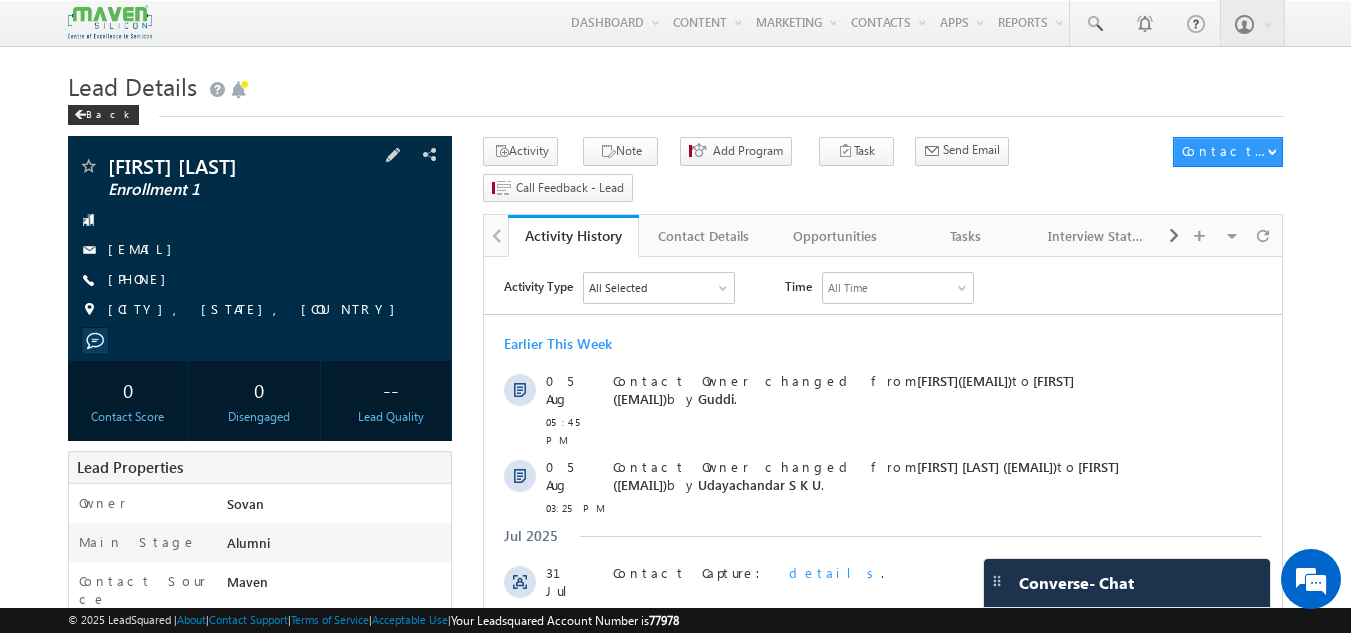scroll, scrollTop: 0, scrollLeft: 0, axis: both 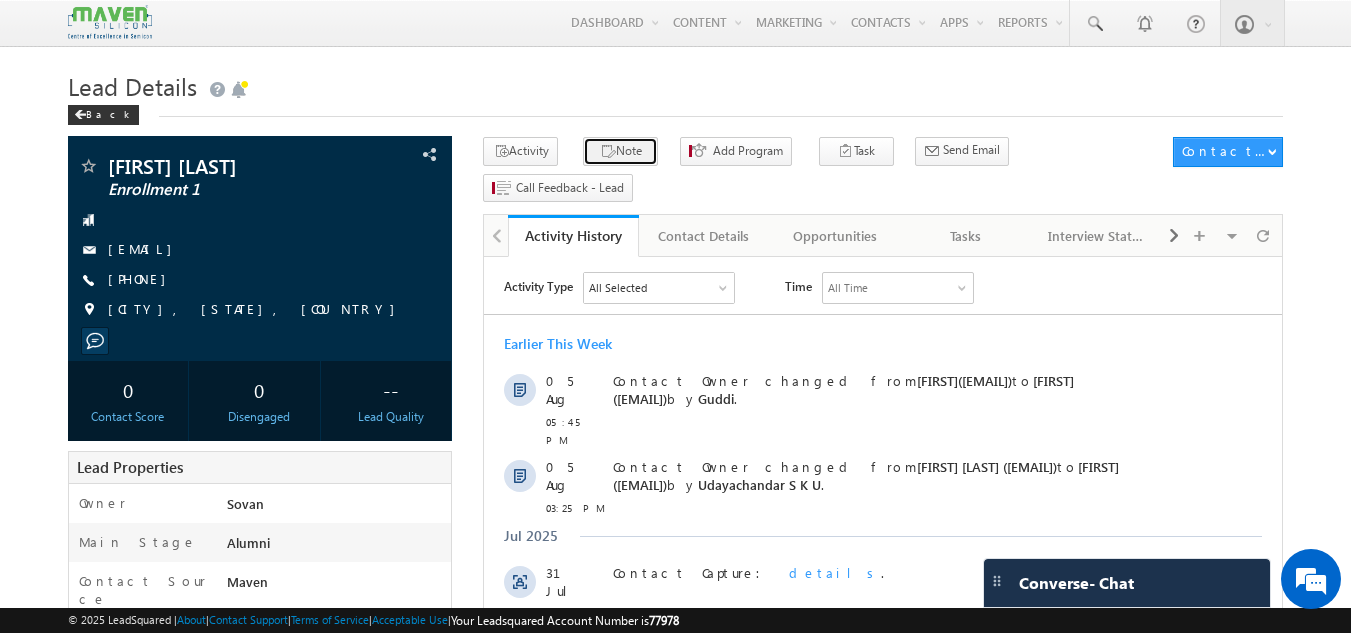 click on "Note" at bounding box center [620, 151] 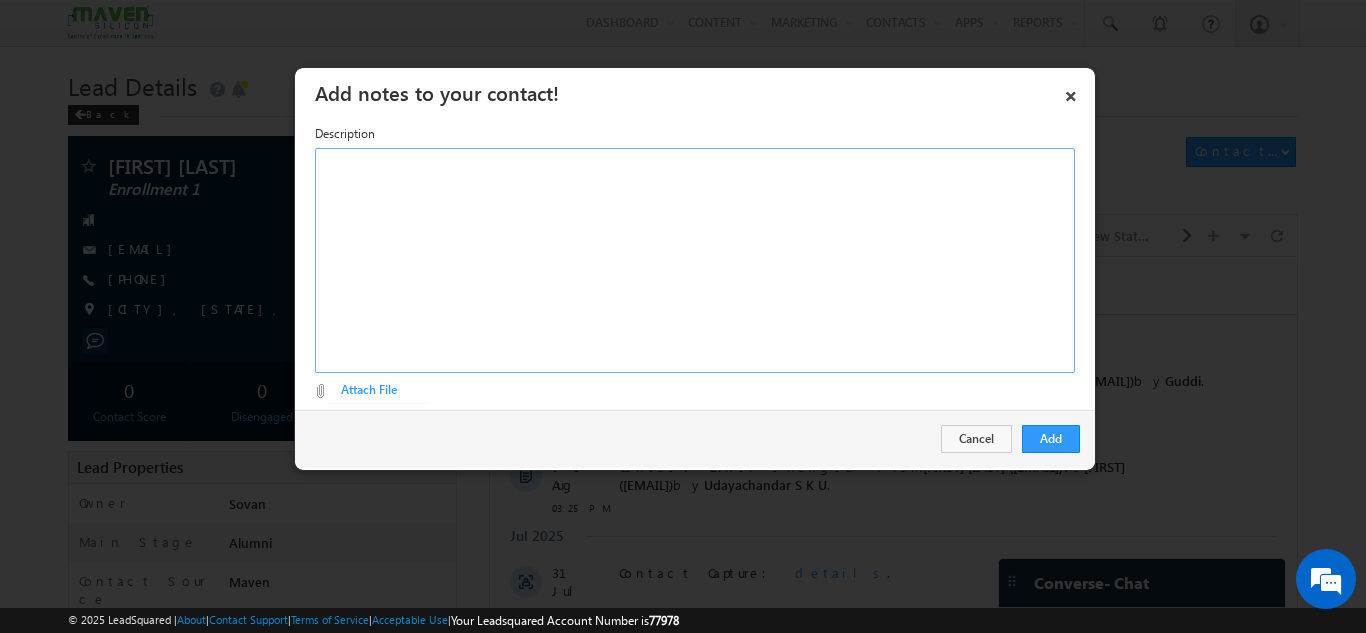 click at bounding box center [695, 260] 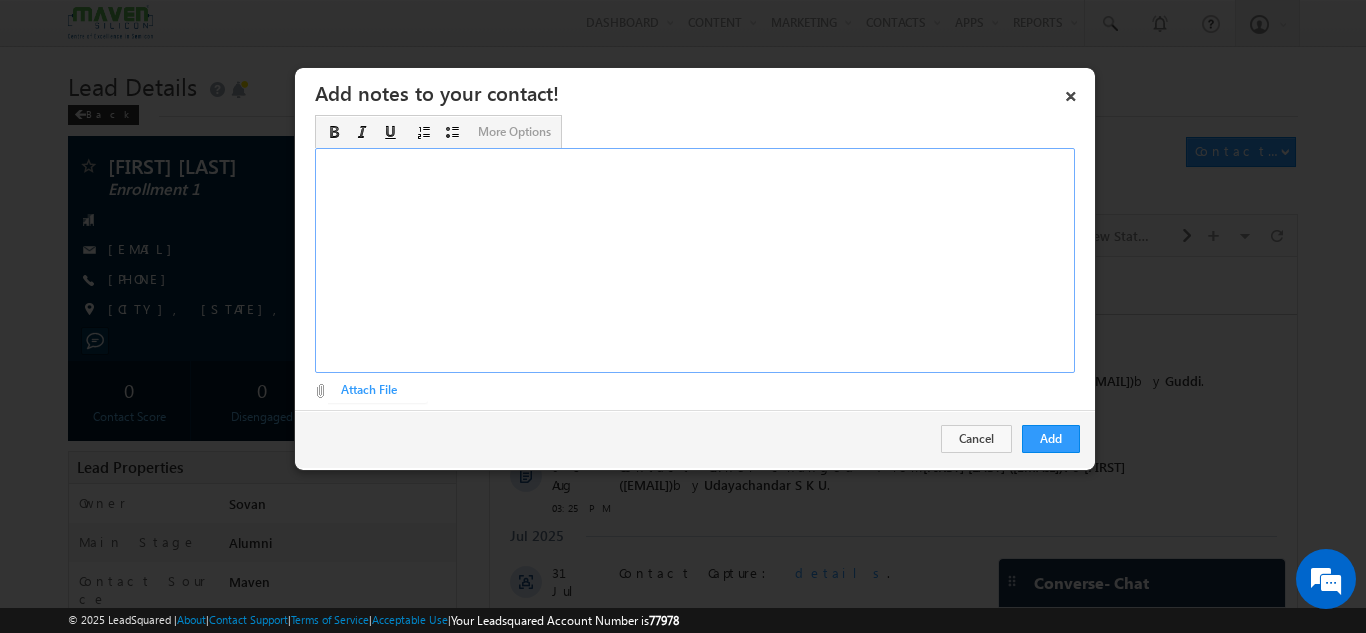 type 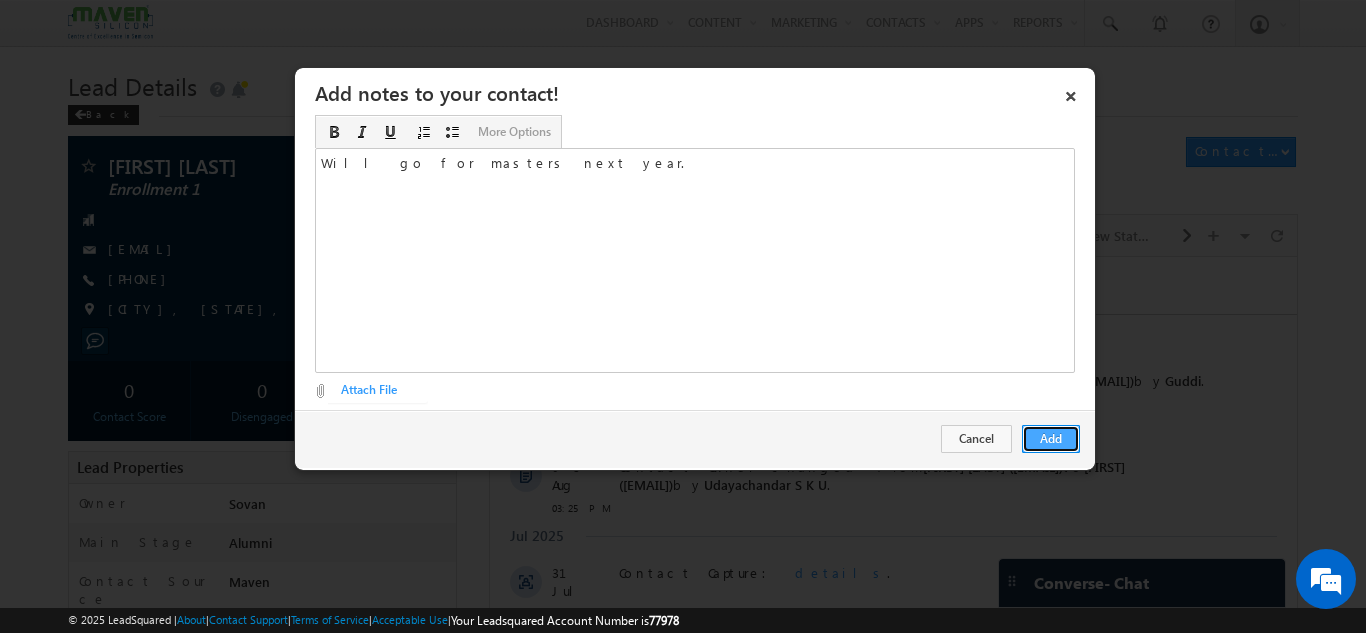 click on "Add" at bounding box center [1051, 439] 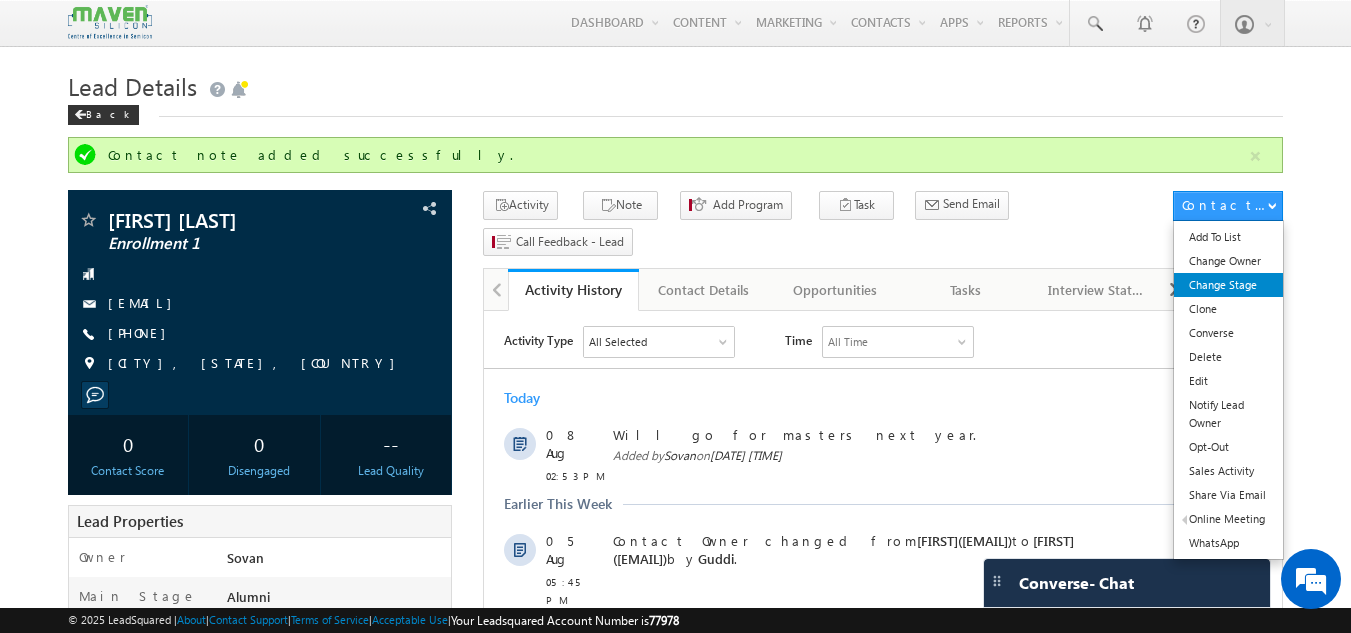 click on "Change Stage" at bounding box center (1228, 285) 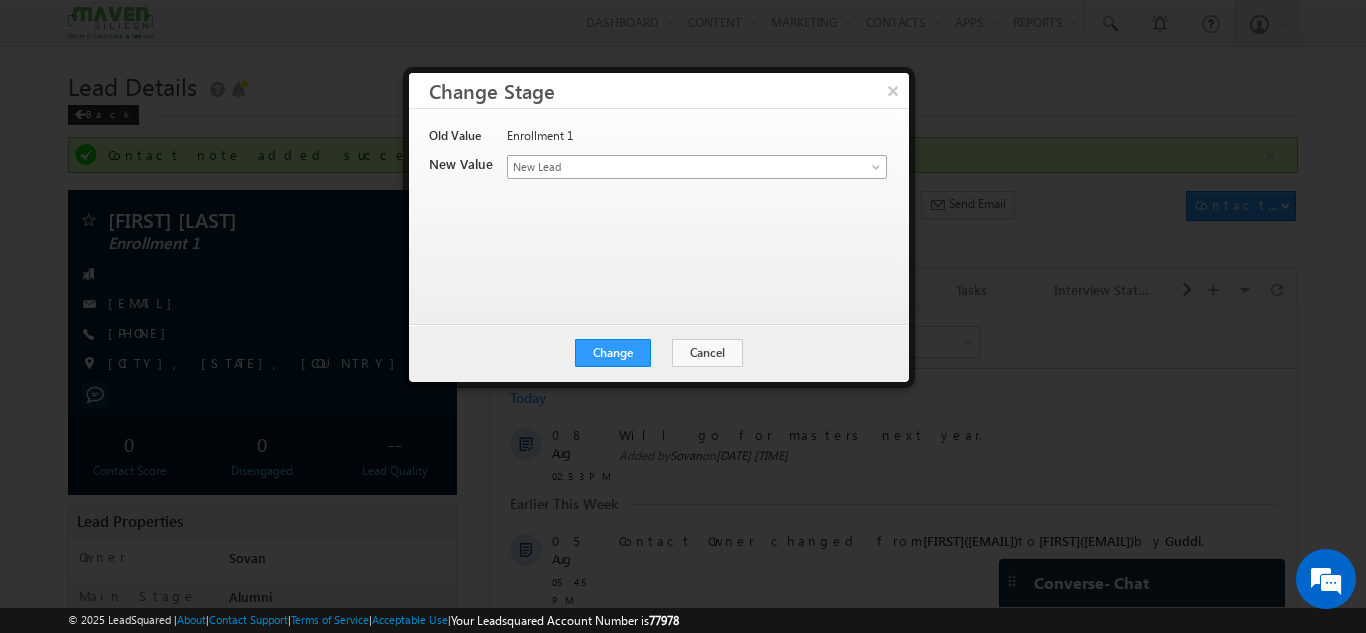 click on "New Lead" at bounding box center [664, 167] 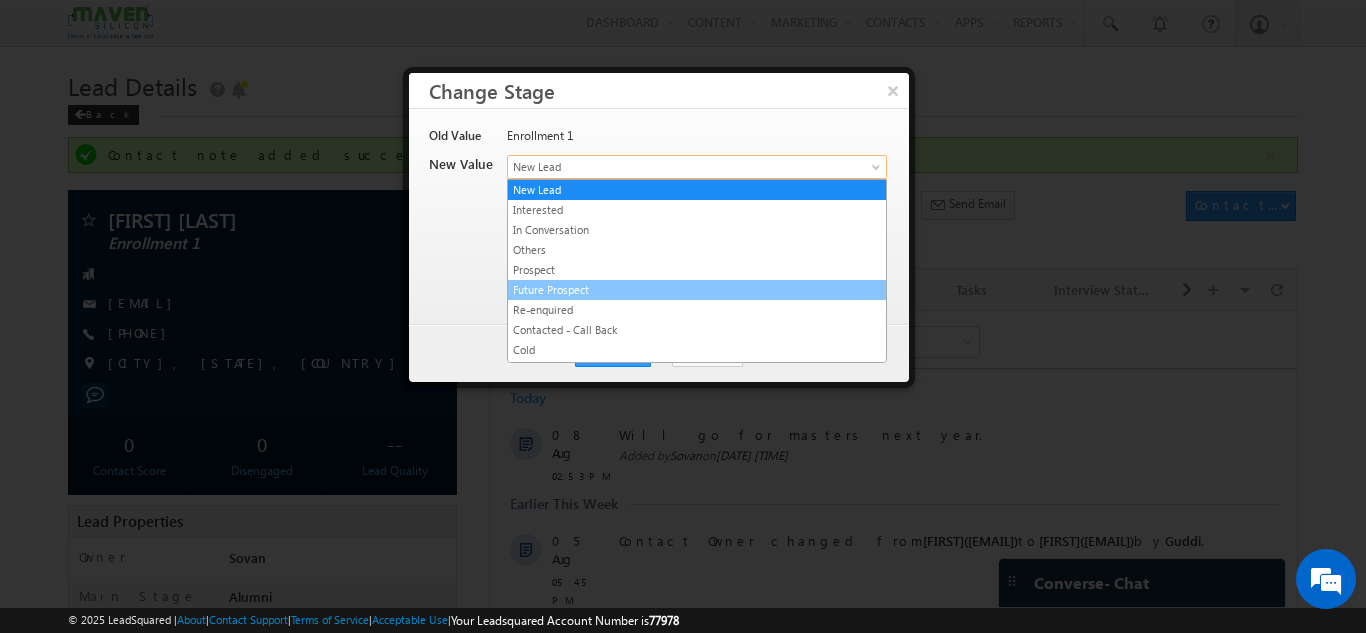 click on "Future Prospect" at bounding box center [697, 290] 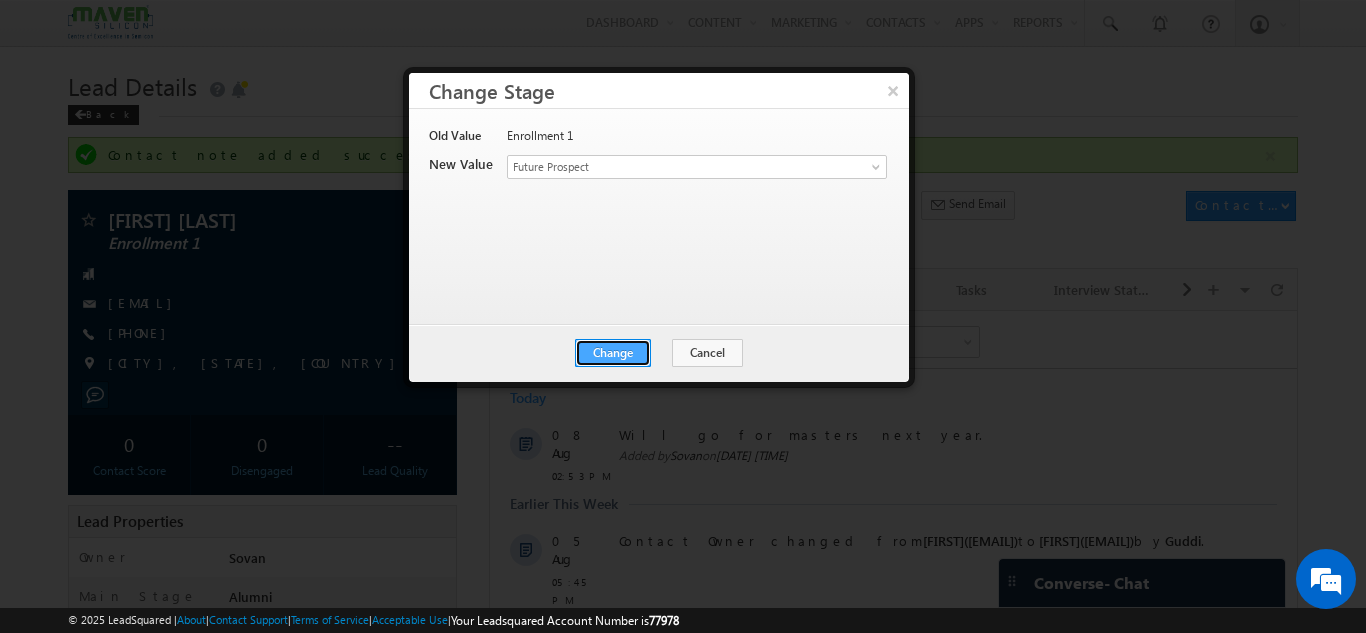 click on "Change" at bounding box center [613, 353] 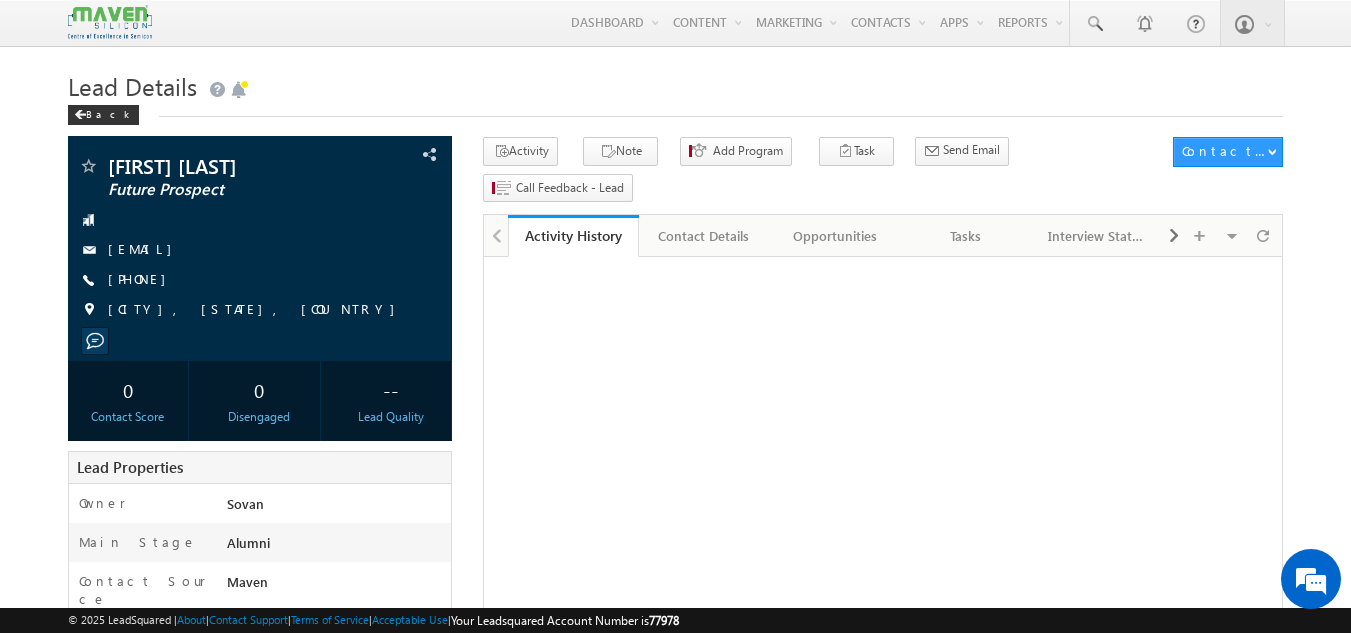 scroll, scrollTop: 0, scrollLeft: 0, axis: both 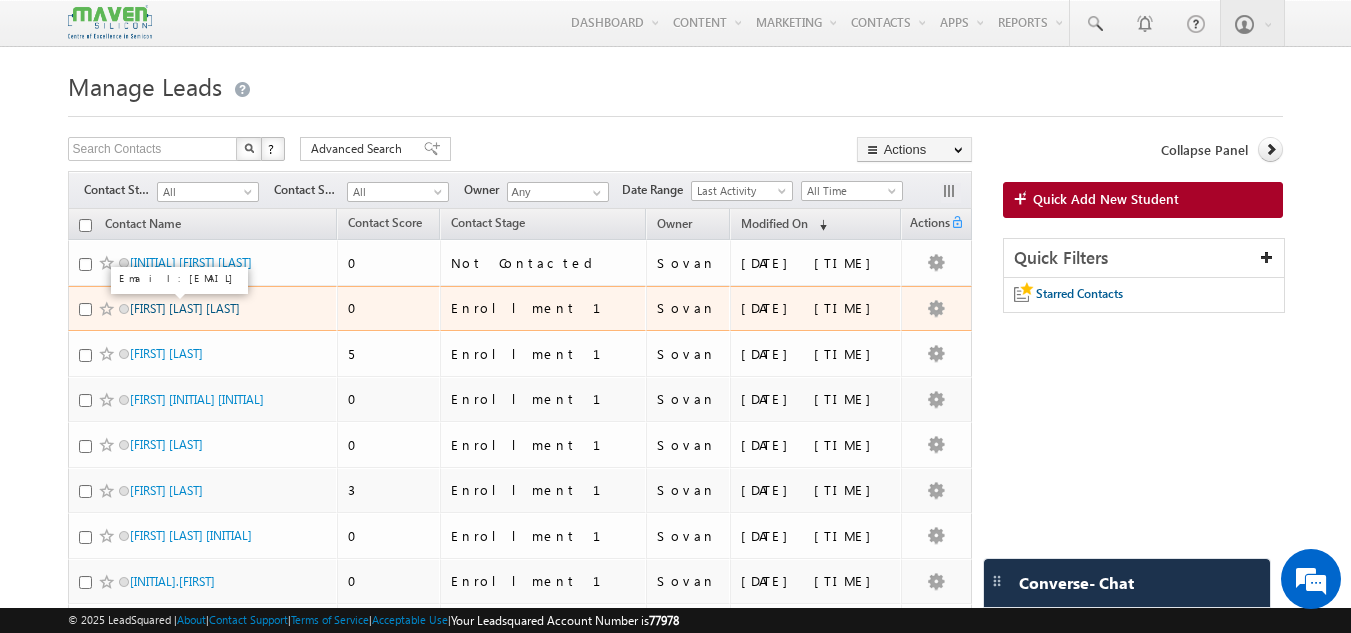 click on "[NAME]" at bounding box center [185, 308] 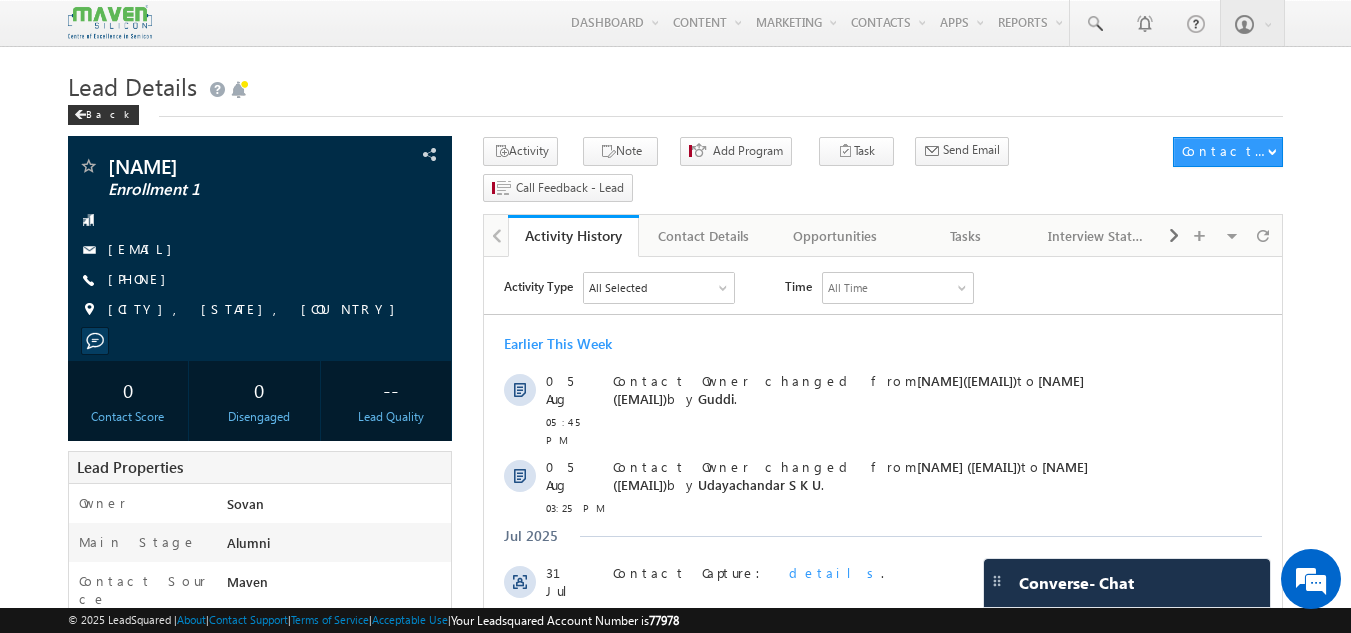 scroll, scrollTop: 0, scrollLeft: 0, axis: both 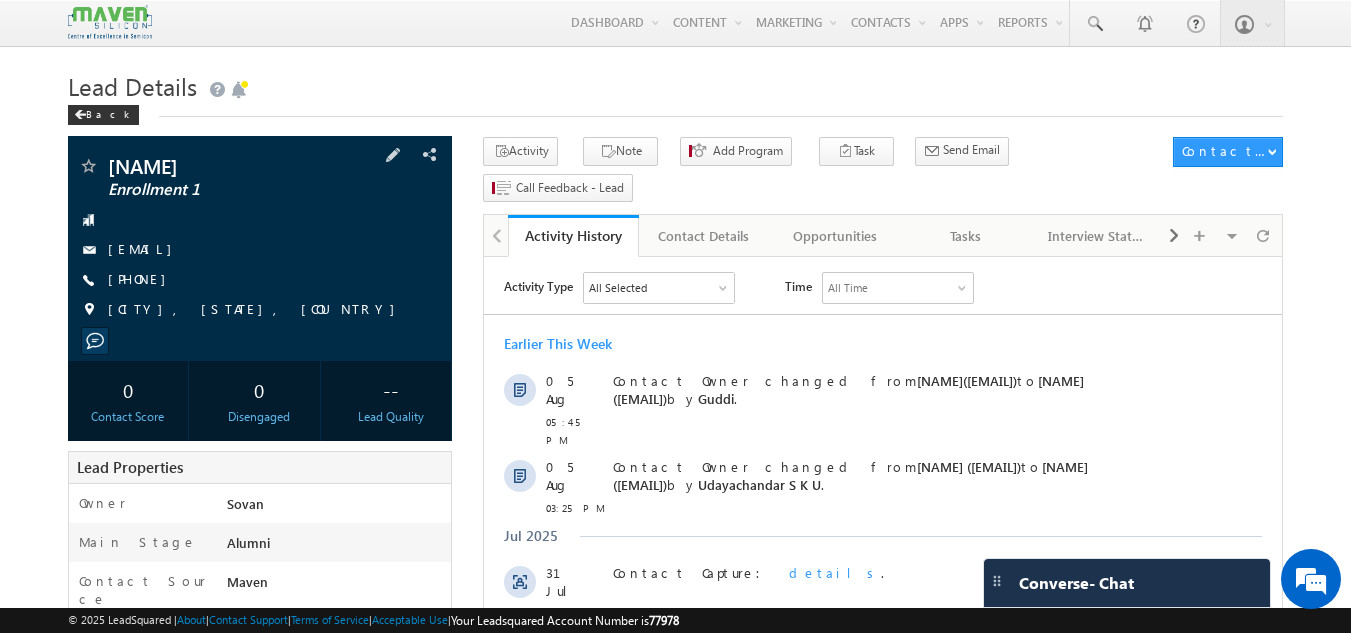 drag, startPoint x: 134, startPoint y: 282, endPoint x: 205, endPoint y: 282, distance: 71 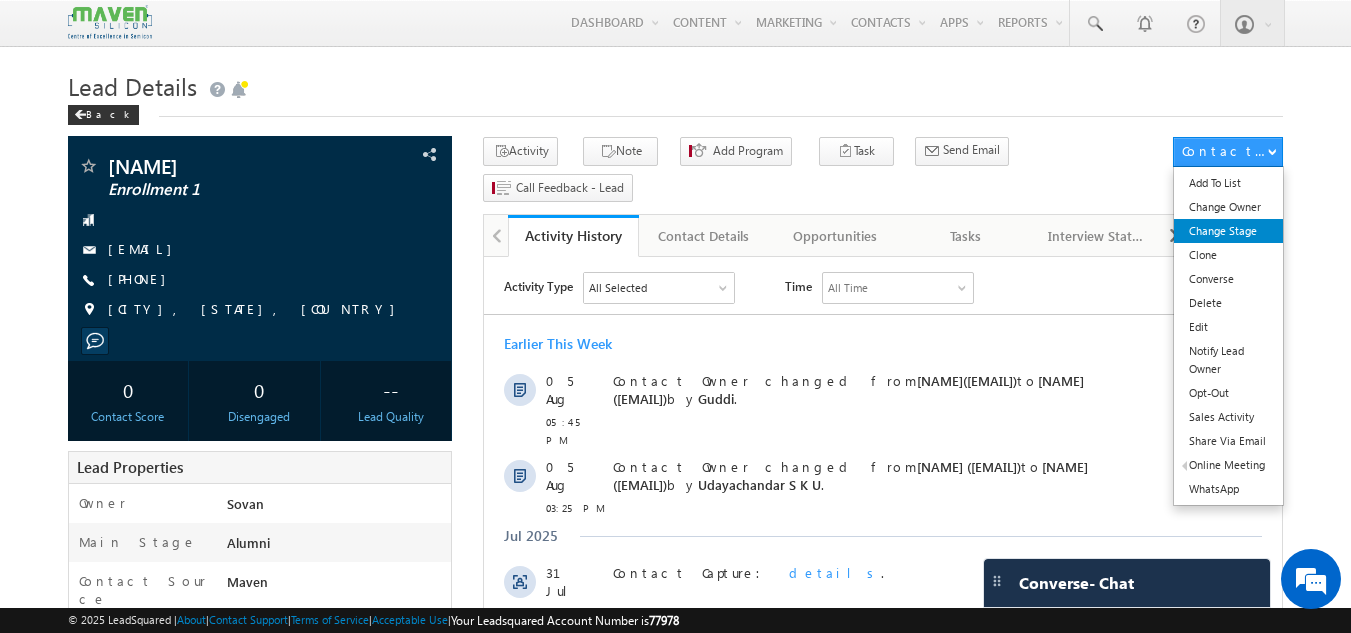 click on "Change Stage" at bounding box center (1228, 231) 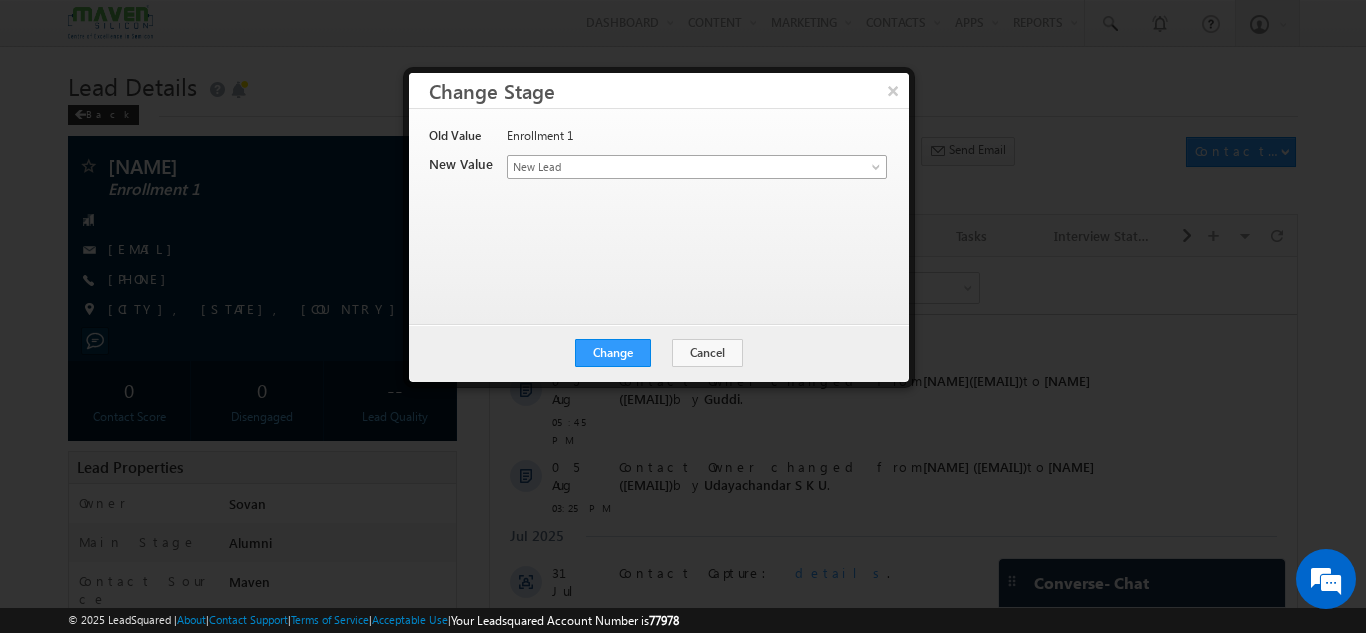 click on "New Lead" at bounding box center (664, 167) 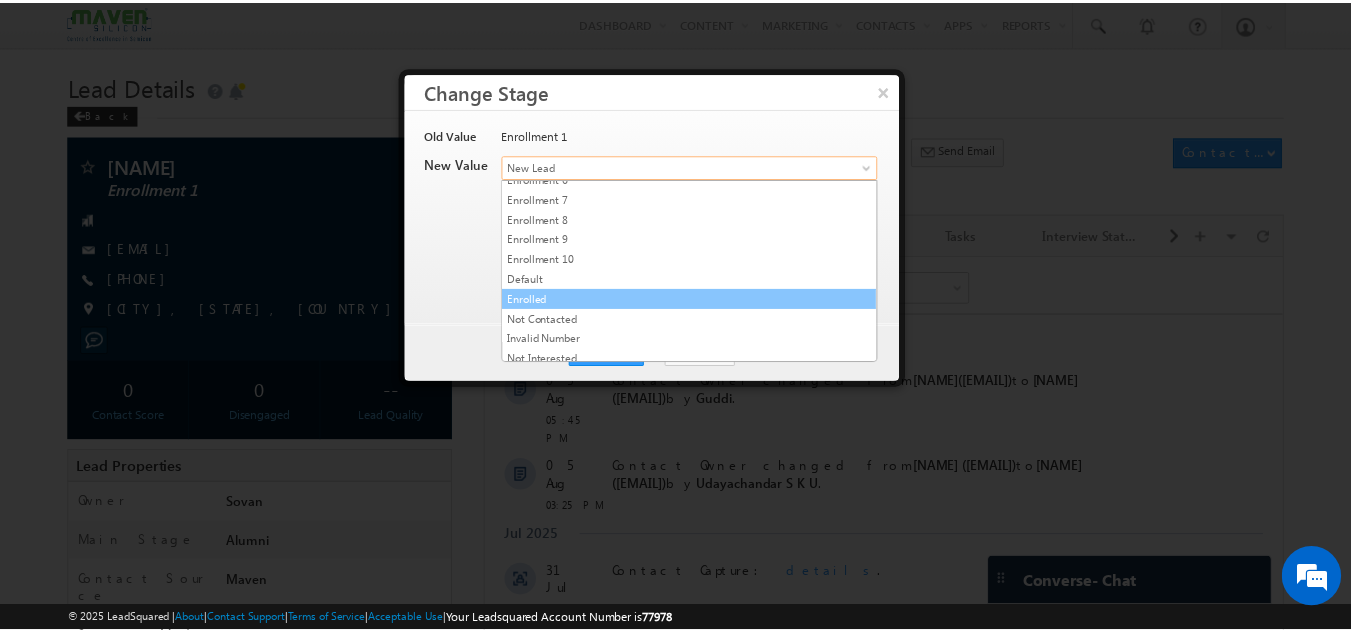 scroll, scrollTop: 378, scrollLeft: 0, axis: vertical 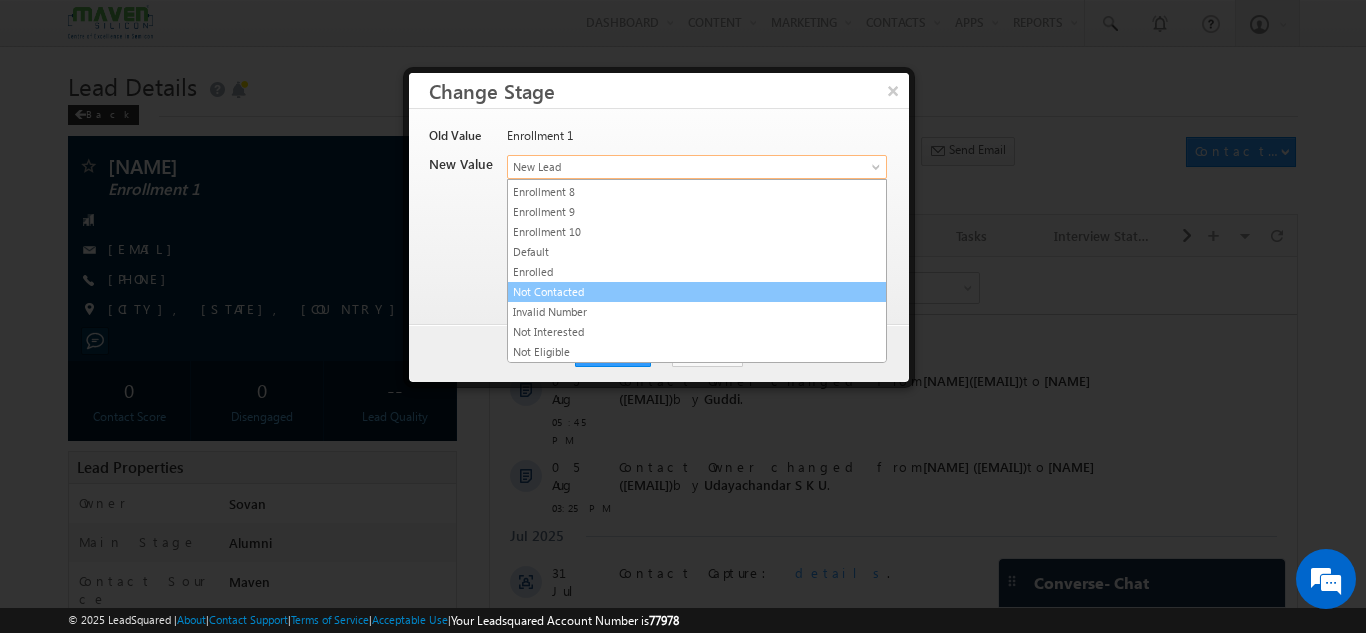 click on "Not Contacted" at bounding box center [697, 292] 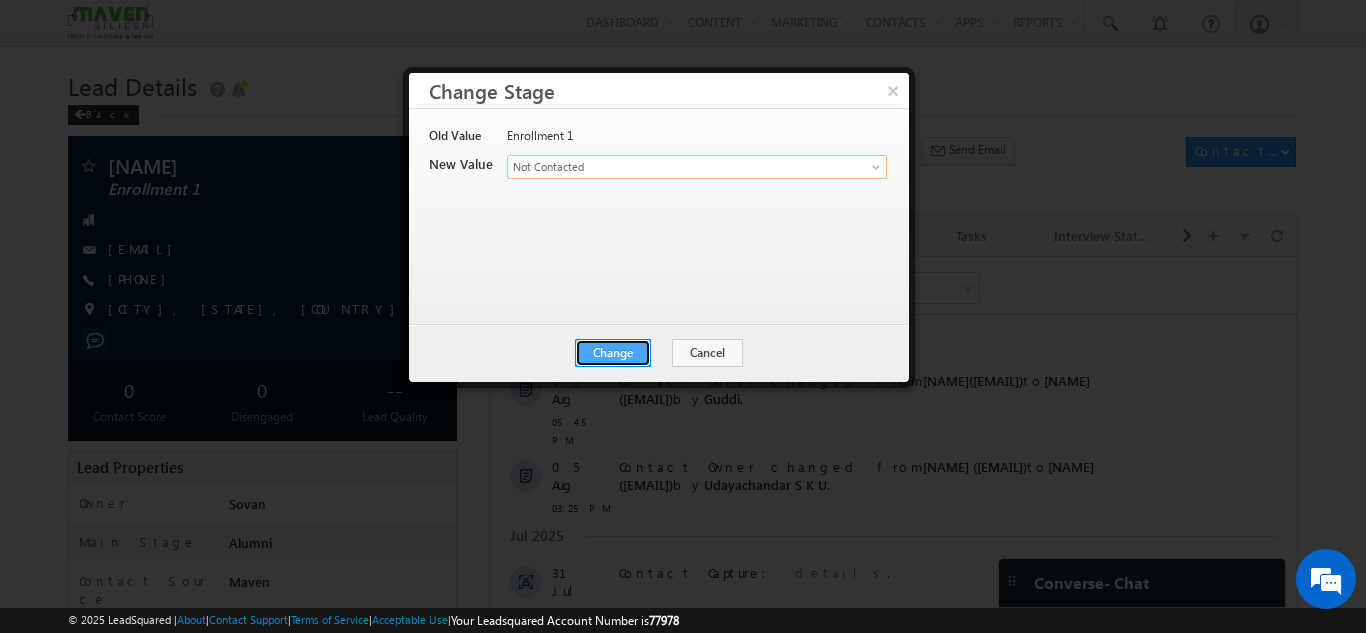click on "Change" at bounding box center [613, 353] 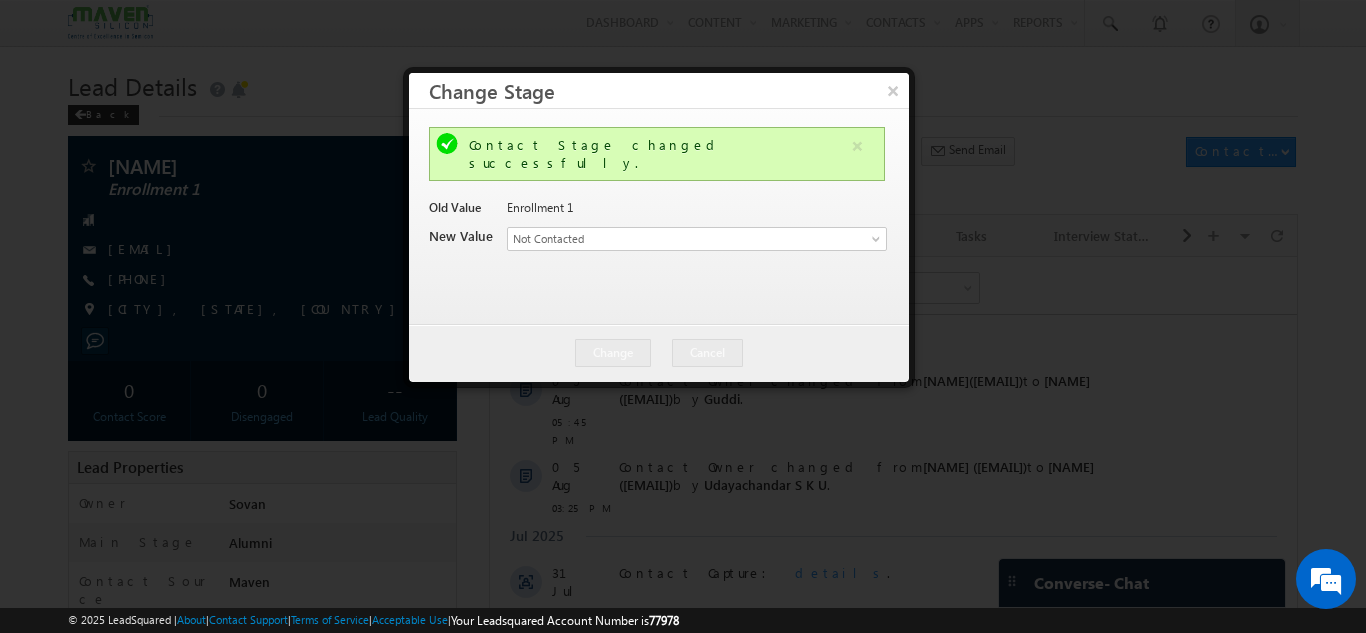 click at bounding box center (683, 316) 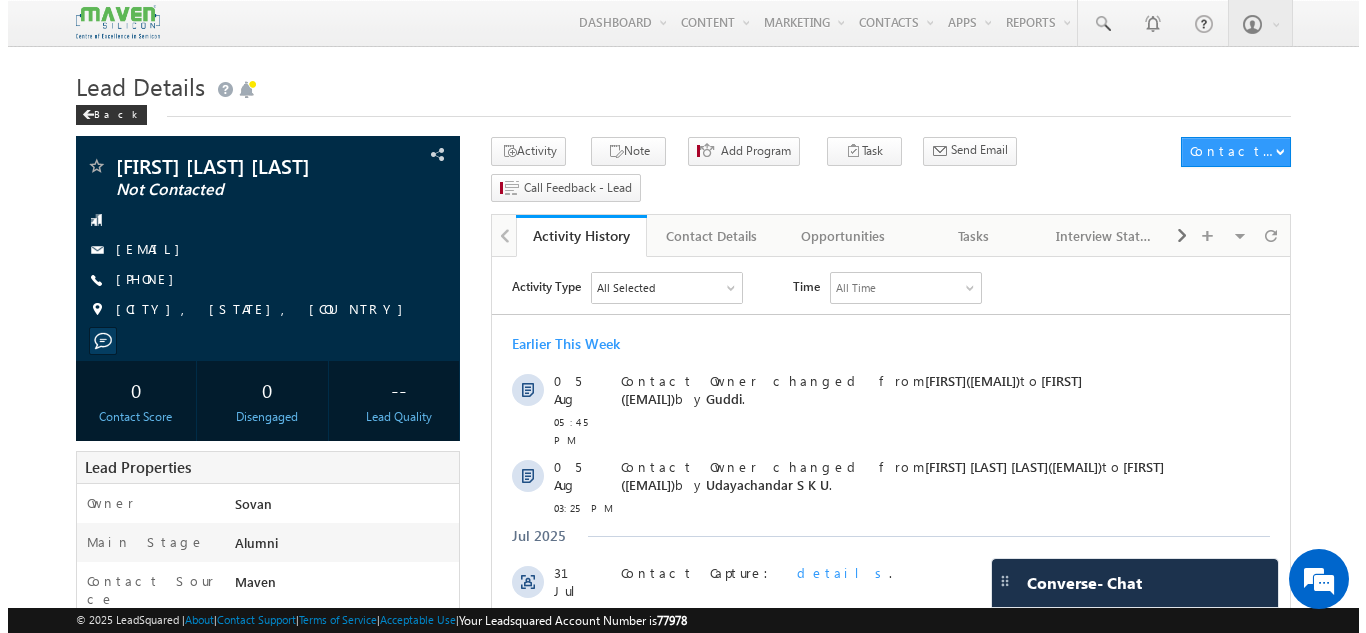 scroll, scrollTop: 0, scrollLeft: 0, axis: both 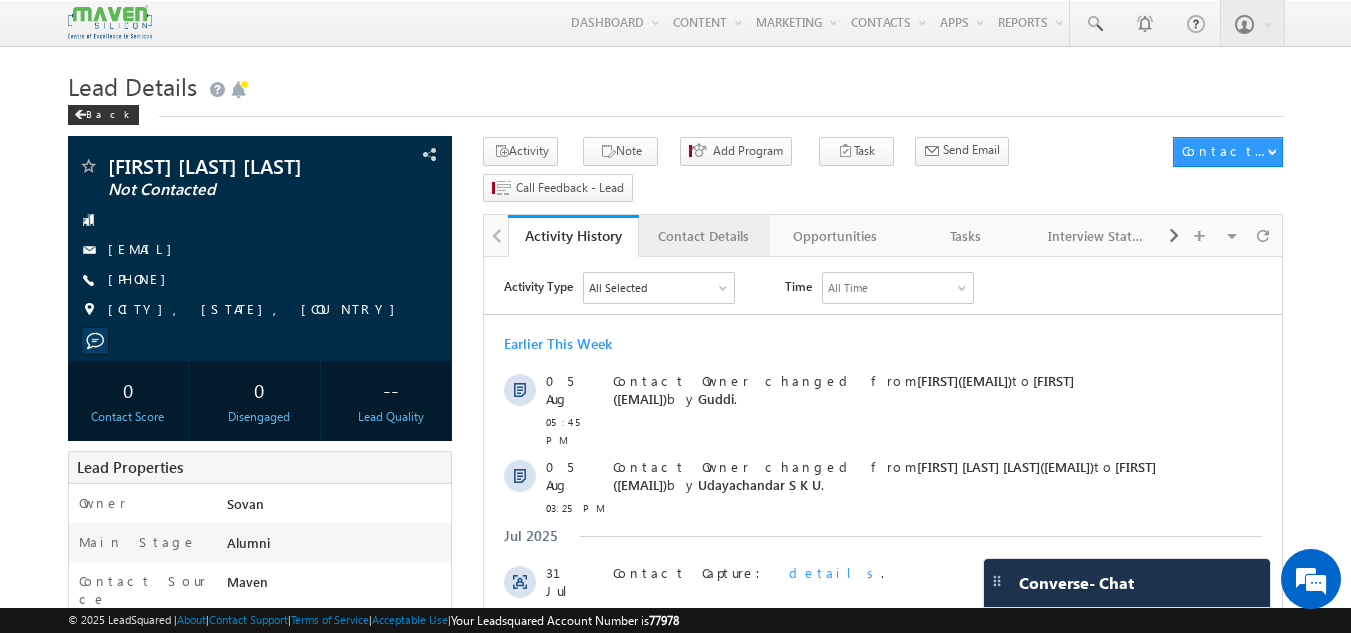 click on "Contact Details" at bounding box center (704, 236) 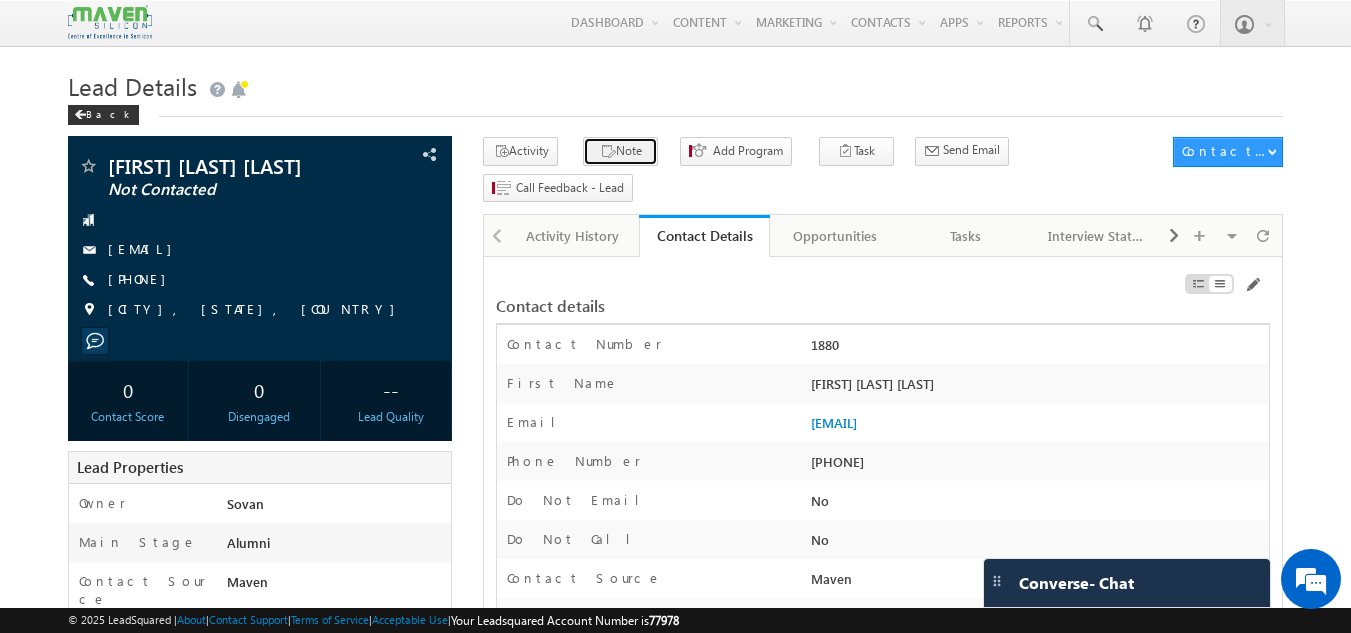 click at bounding box center (608, 152) 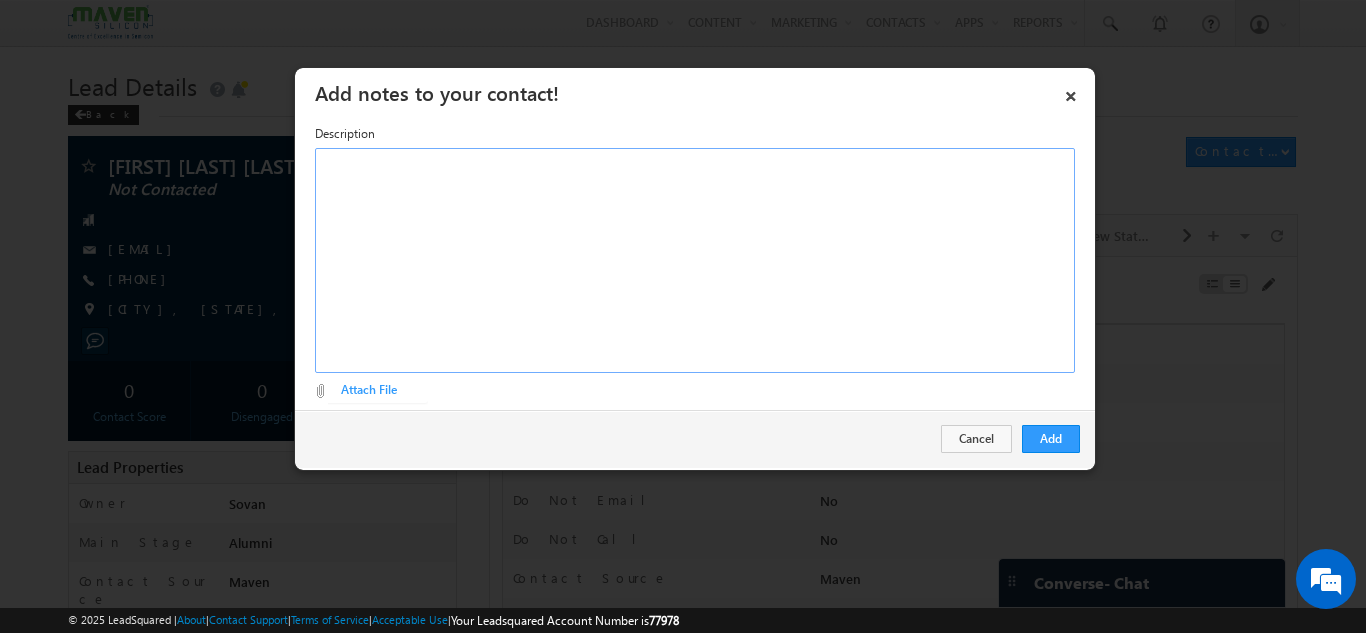 click at bounding box center [695, 260] 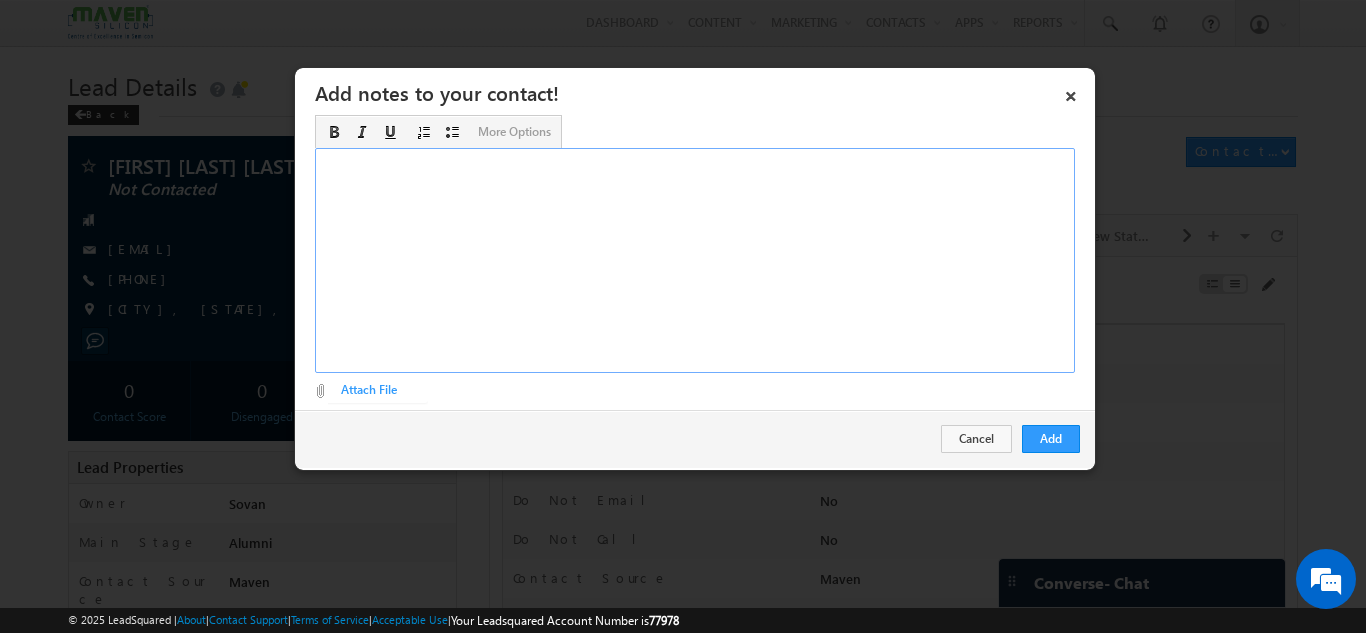 type 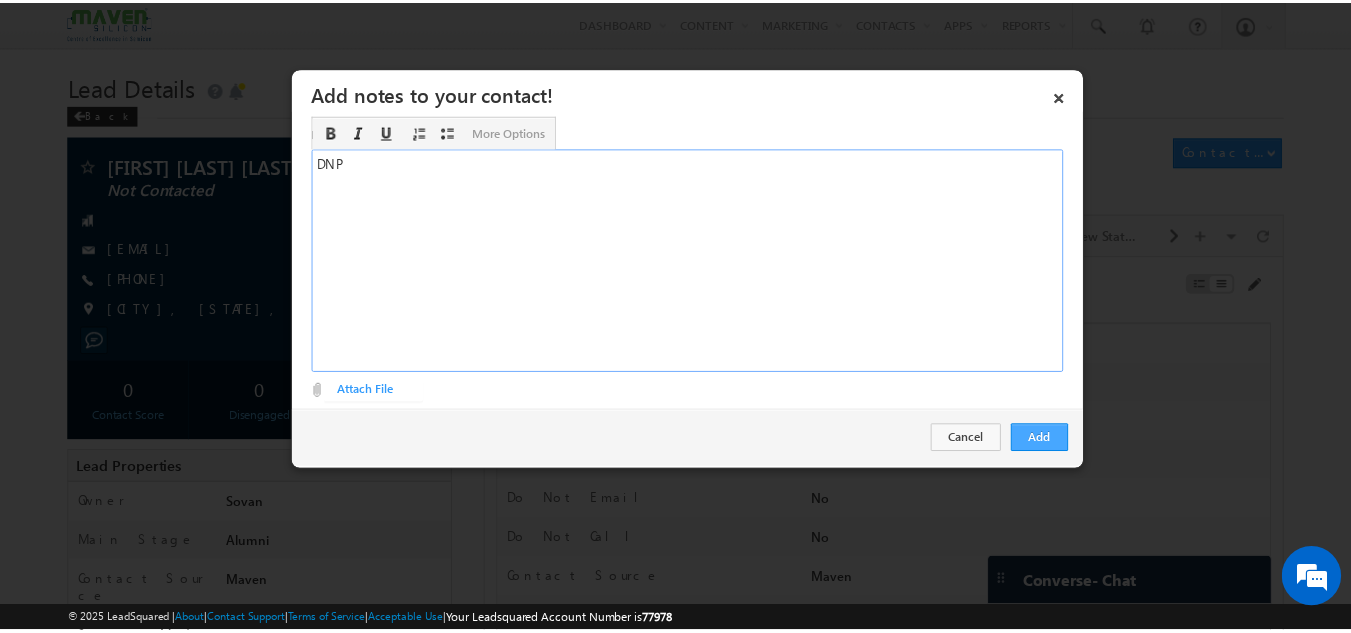 scroll, scrollTop: 0, scrollLeft: 0, axis: both 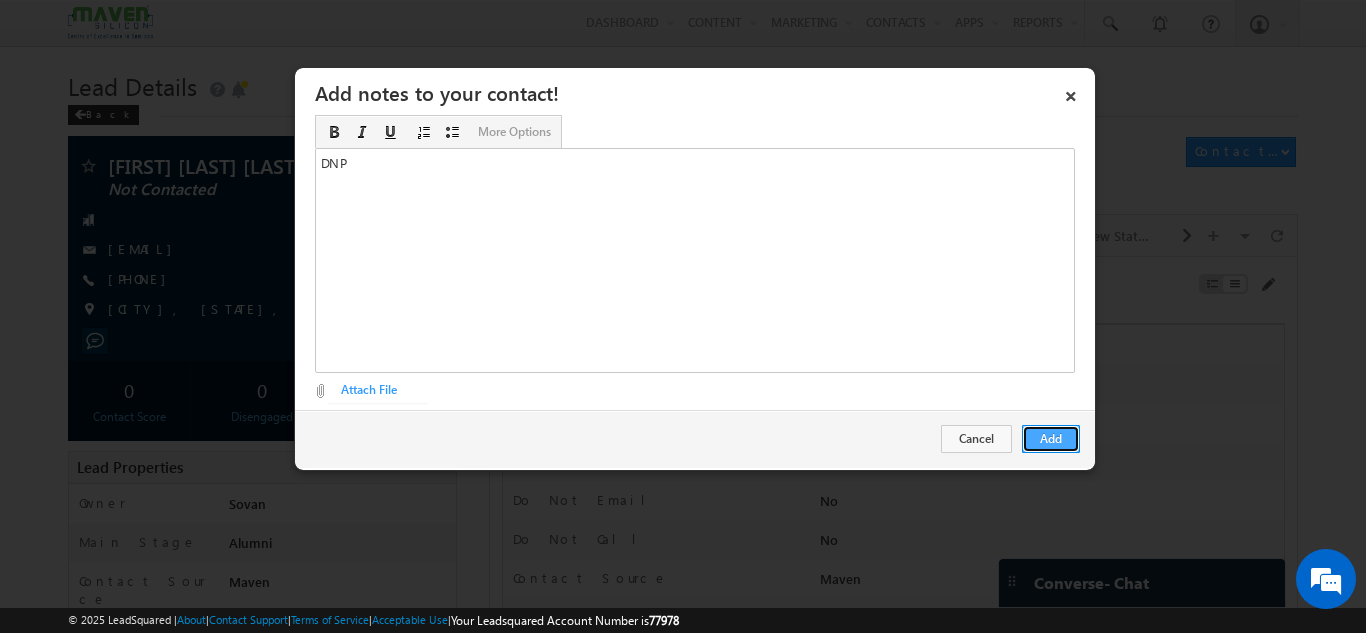 click on "Add" at bounding box center (1051, 439) 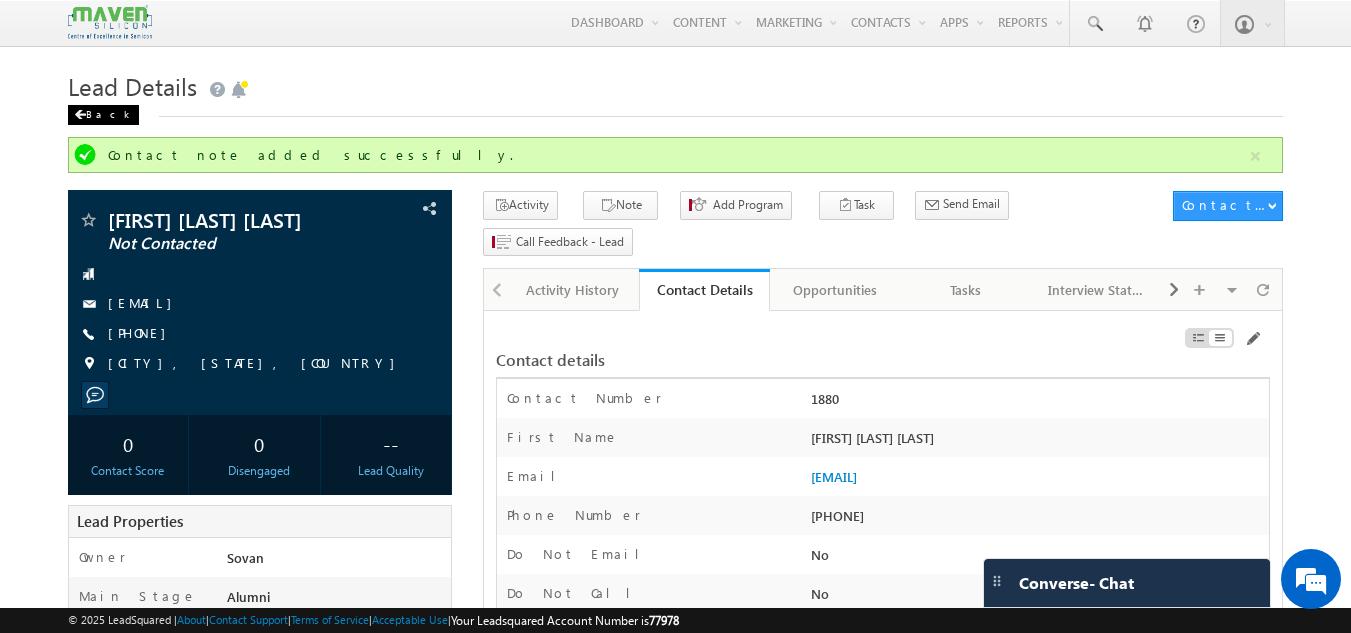 click on "Back" at bounding box center (103, 115) 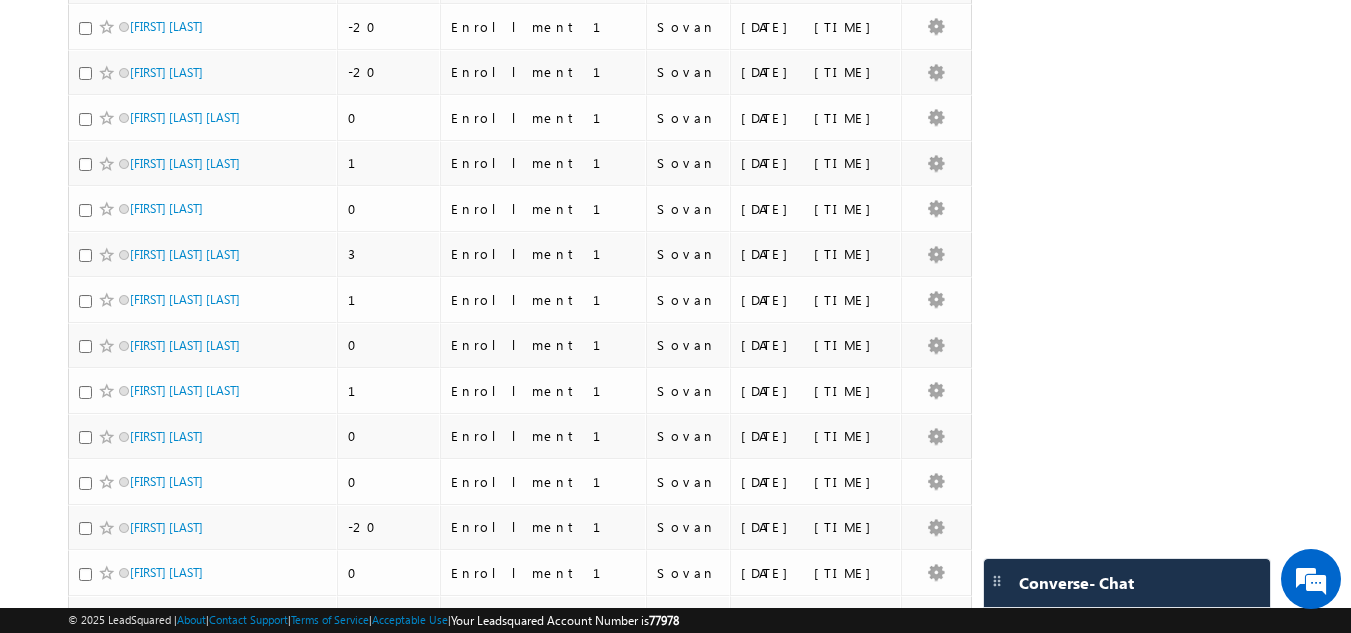 scroll, scrollTop: 906, scrollLeft: 0, axis: vertical 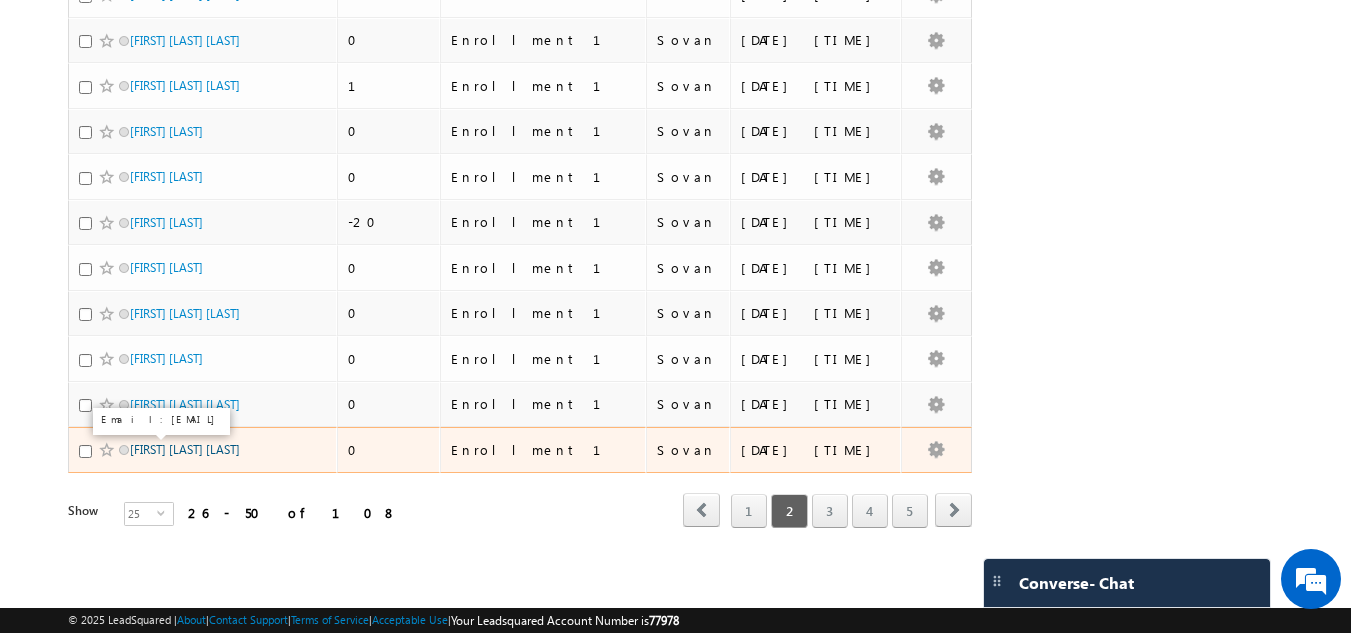 click on "[FIRST] [LAST]" at bounding box center [185, 449] 